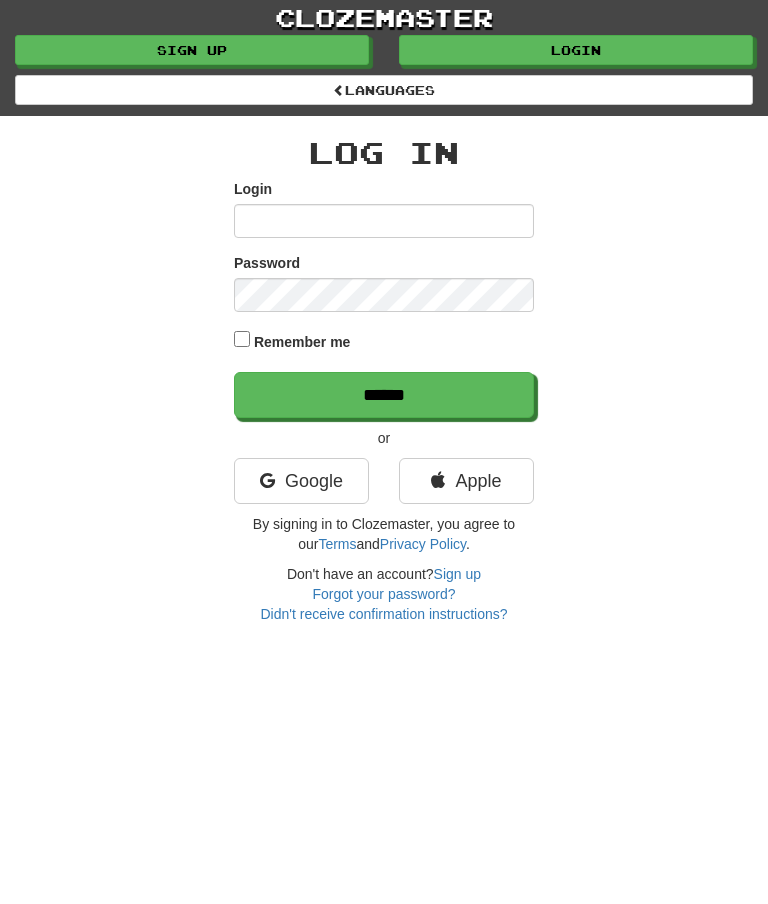 scroll, scrollTop: 0, scrollLeft: 0, axis: both 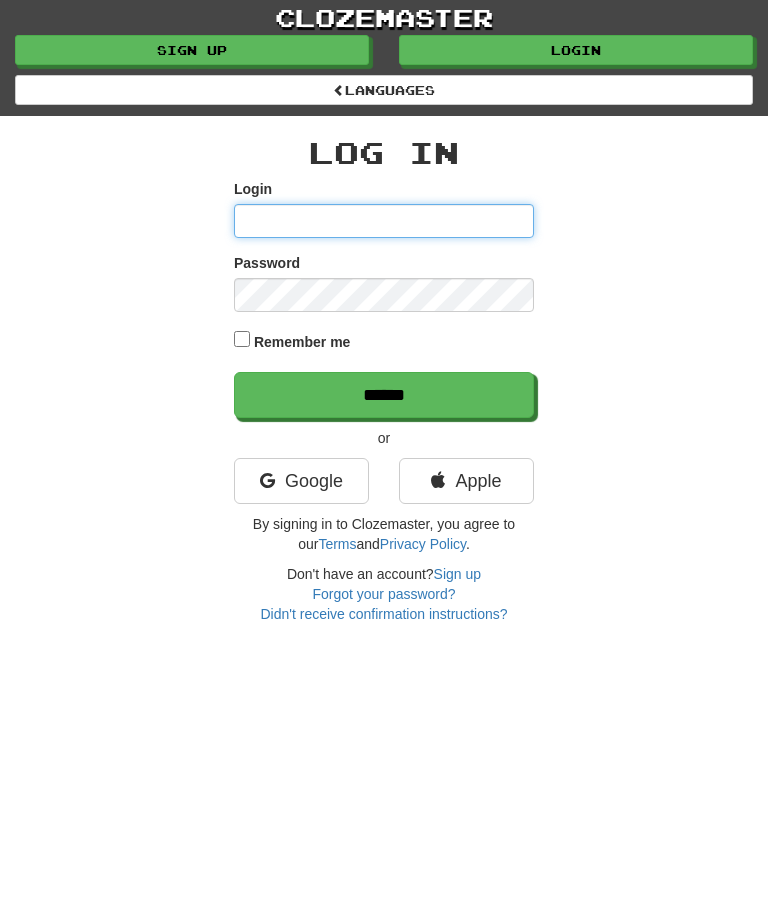 type on "********" 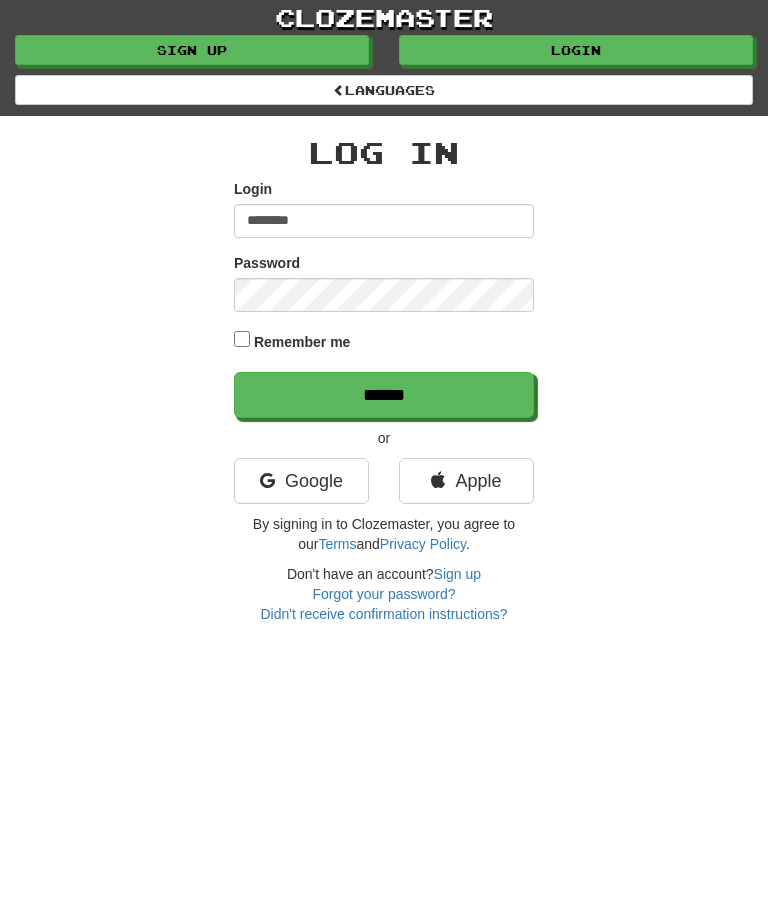 click on "******" at bounding box center [384, 395] 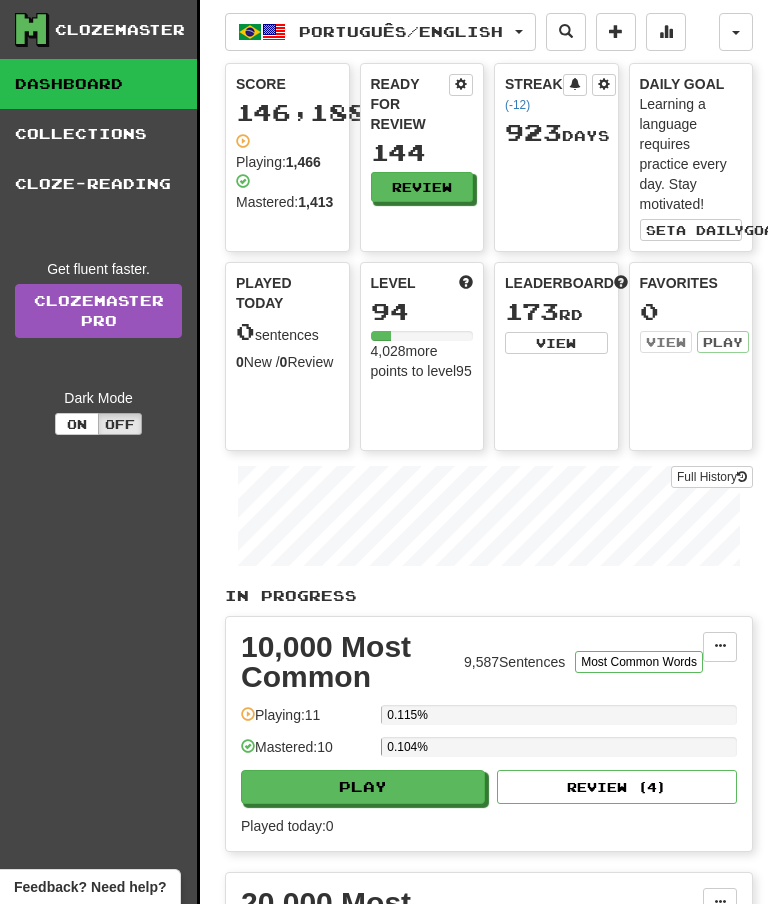 scroll, scrollTop: 0, scrollLeft: 0, axis: both 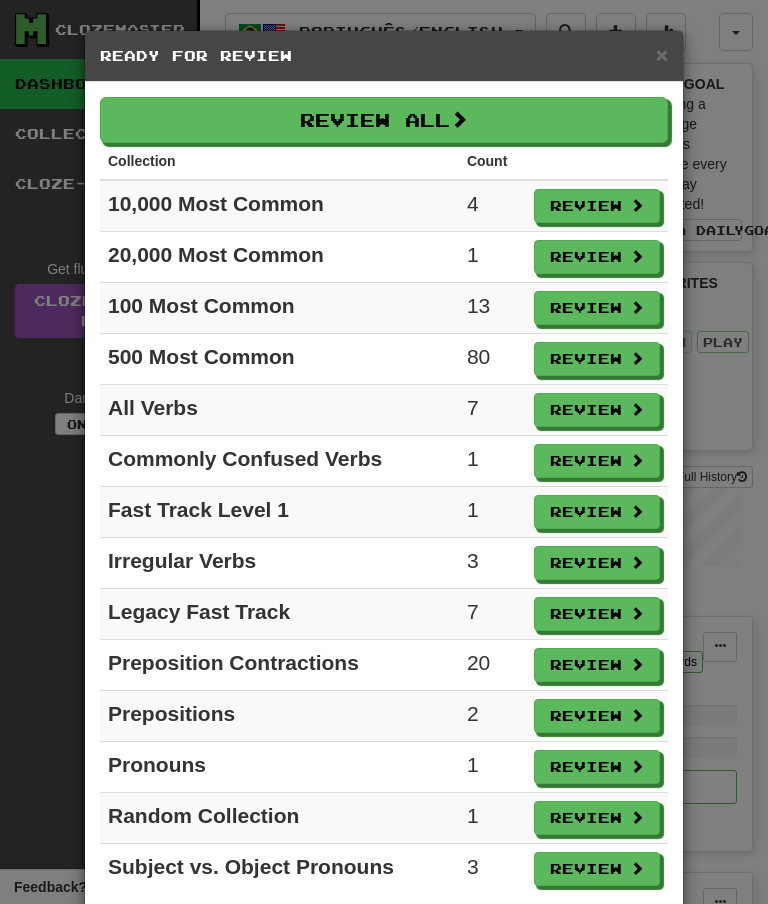 click on "Review All" at bounding box center [384, 120] 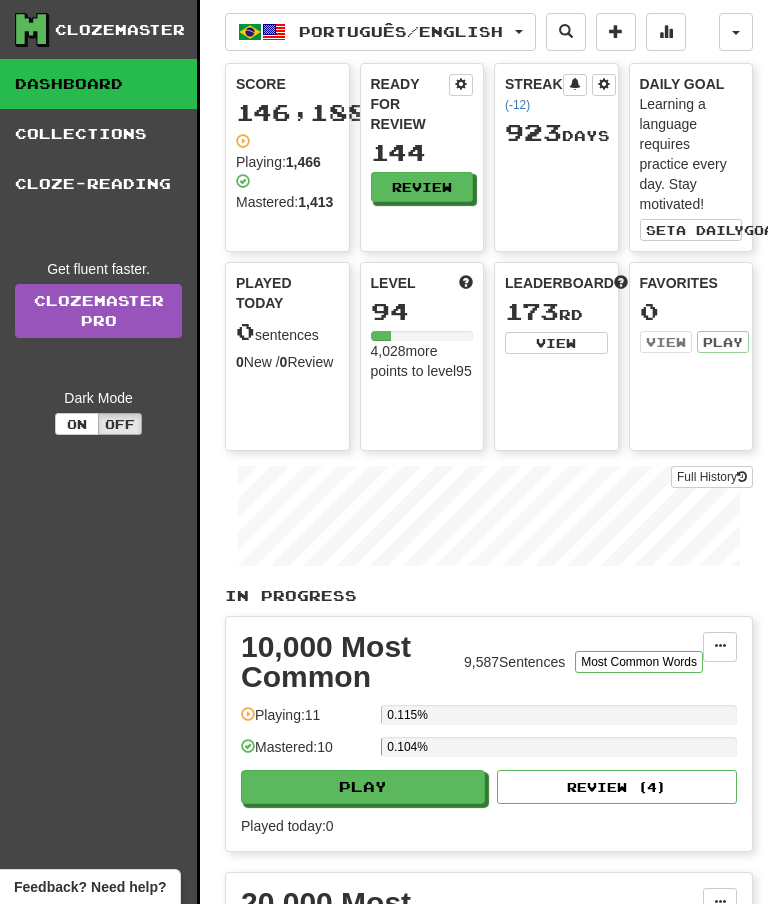 select on "**" 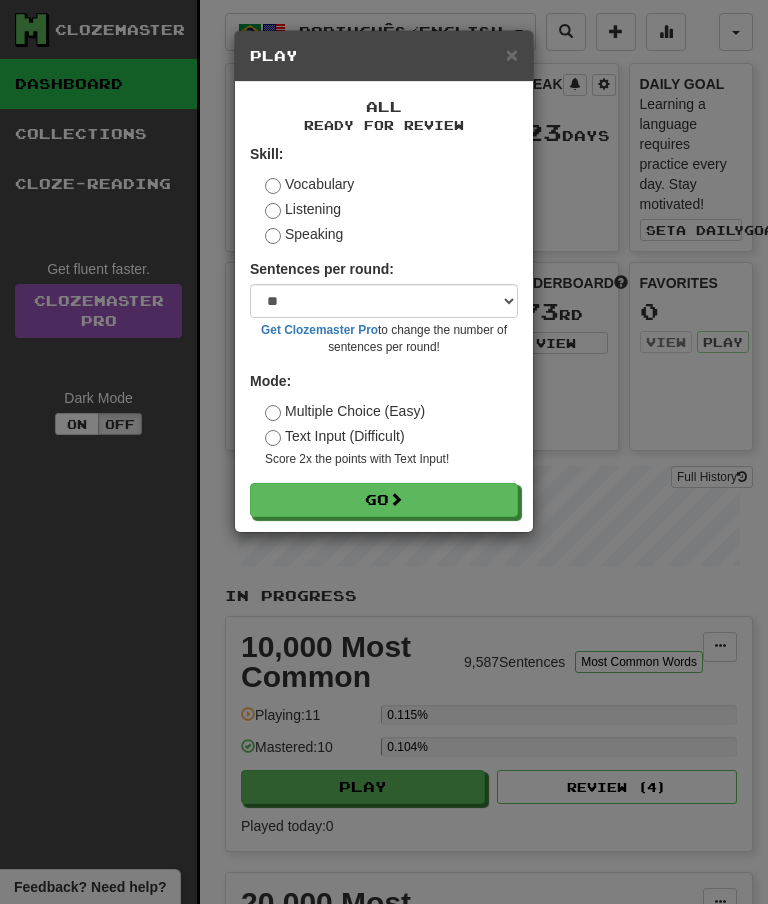 click on "Go" at bounding box center (384, 500) 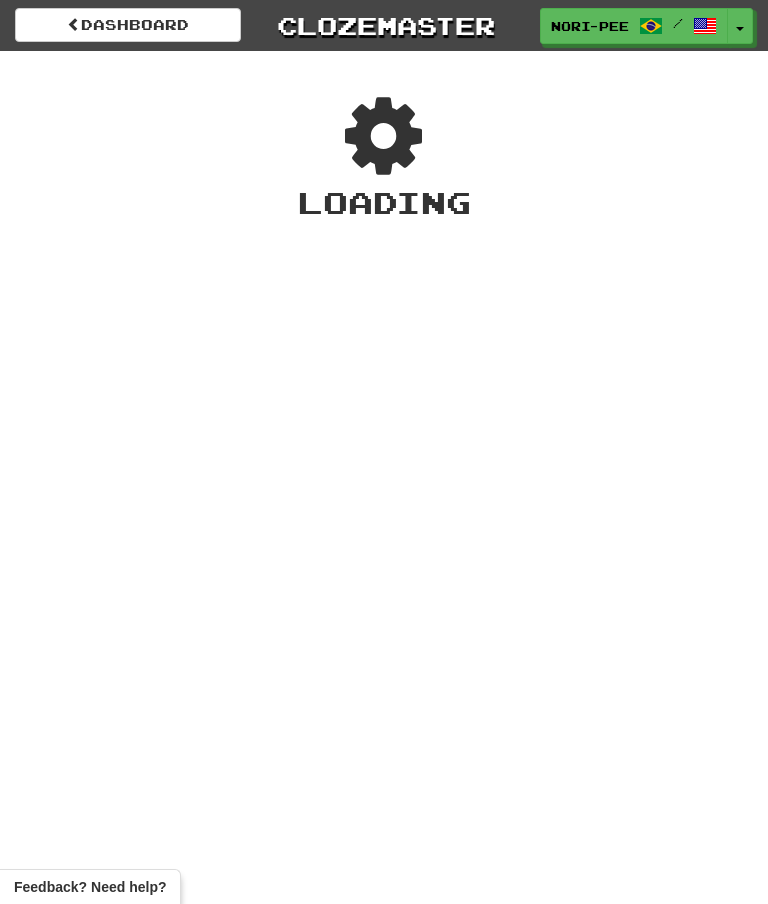scroll, scrollTop: 0, scrollLeft: 0, axis: both 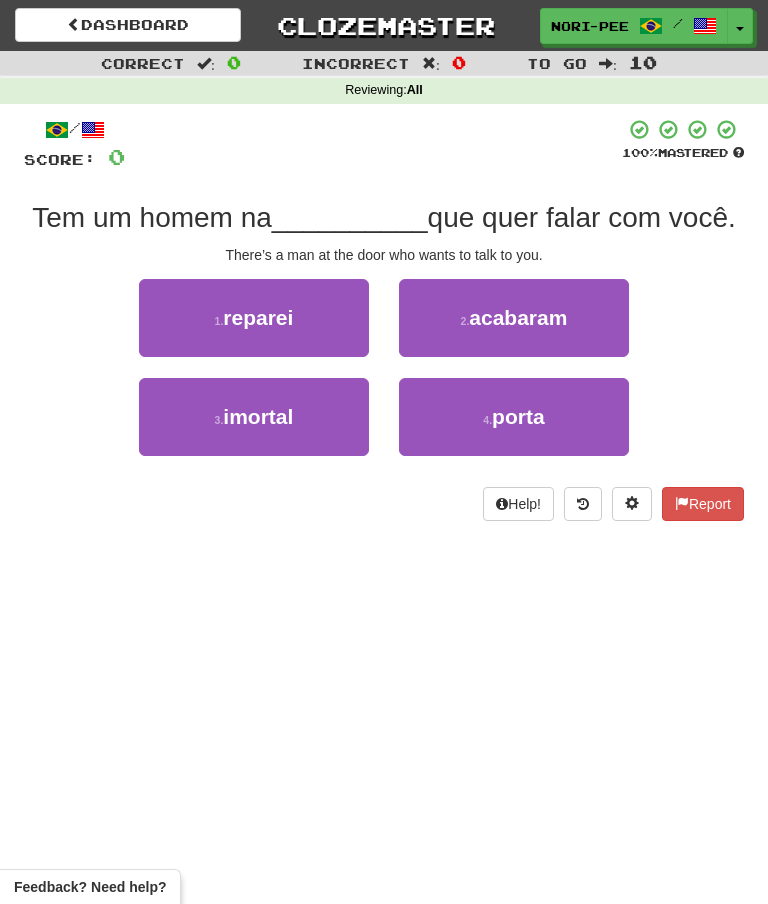 click on "4 .  porta" at bounding box center [514, 417] 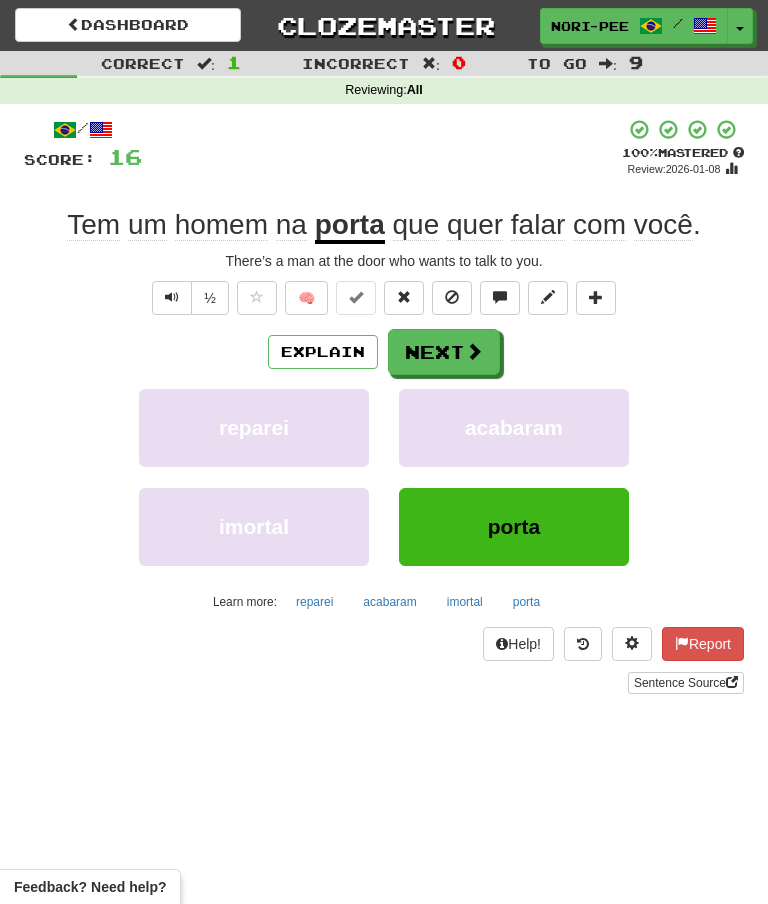 click on "Next" at bounding box center [444, 352] 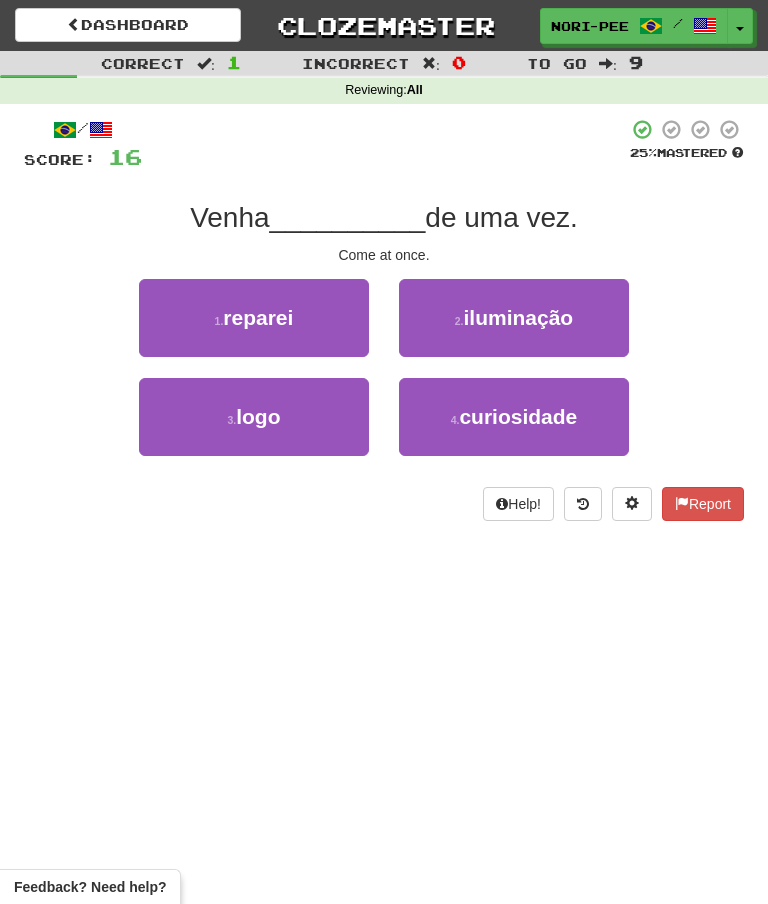 click on "3 .  logo" at bounding box center [254, 417] 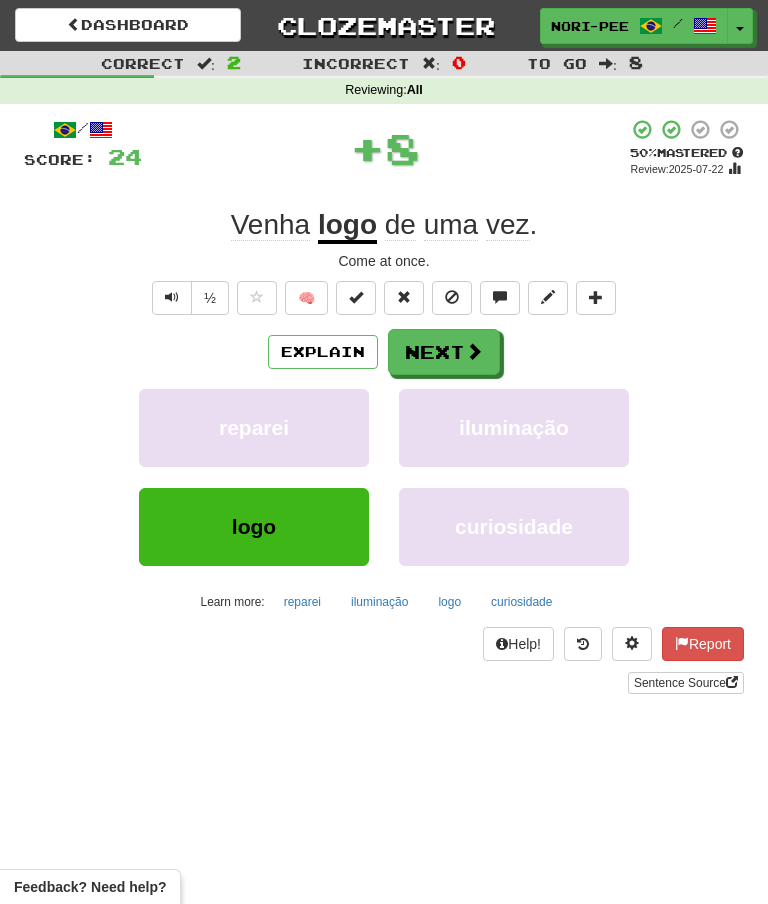 click on "Next" at bounding box center (444, 352) 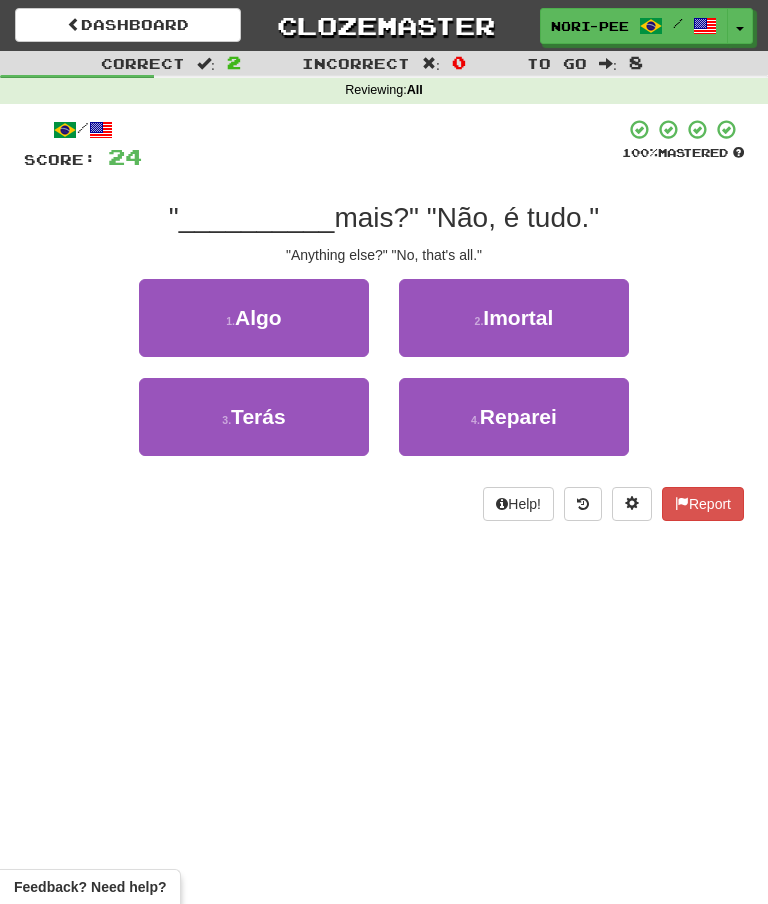 click on "1 .  Algo" at bounding box center (254, 318) 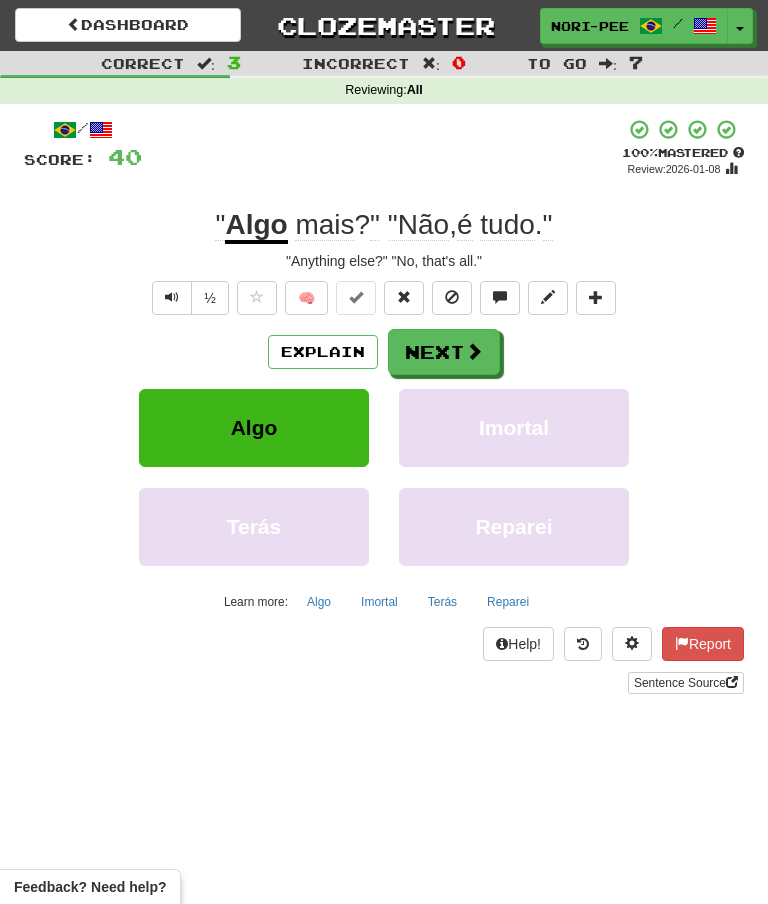 click at bounding box center [474, 351] 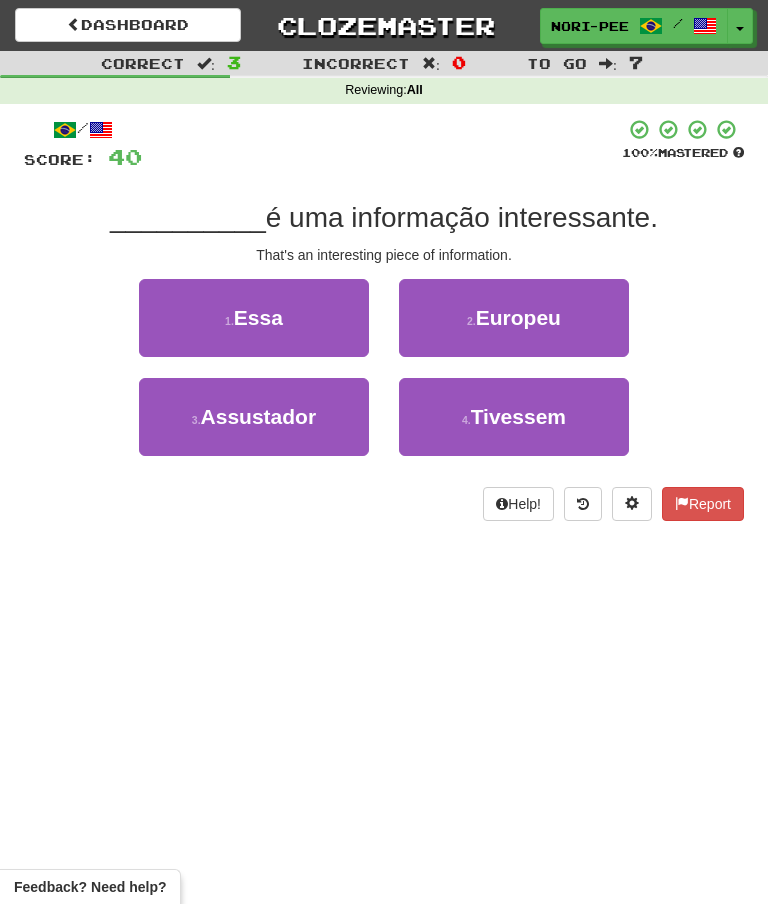 click on "1 .  Essa" at bounding box center (254, 318) 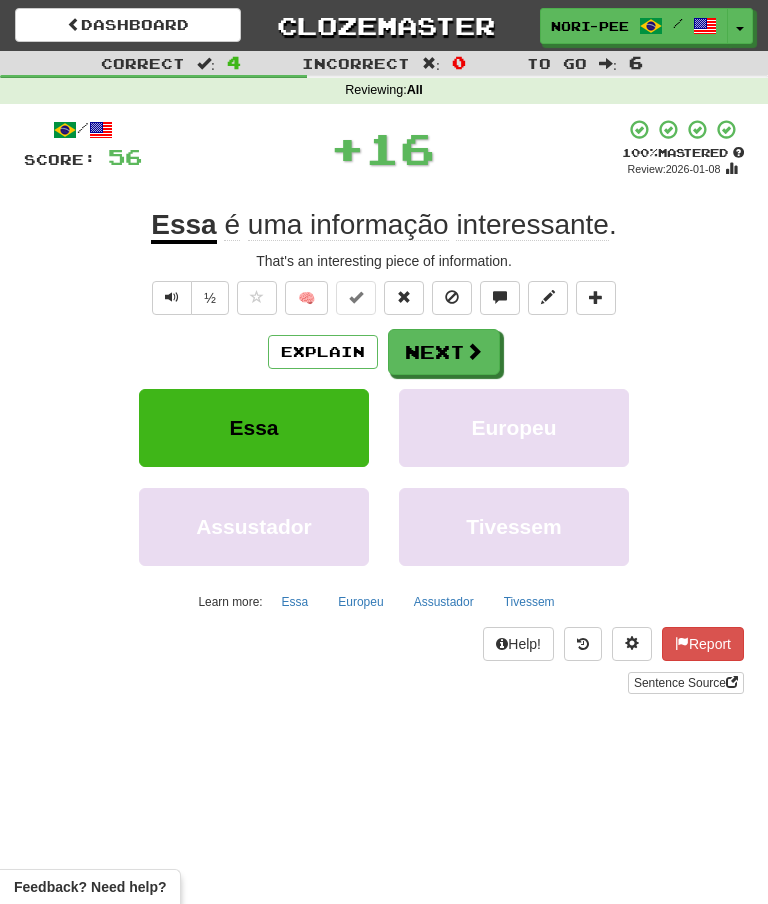 click at bounding box center [474, 351] 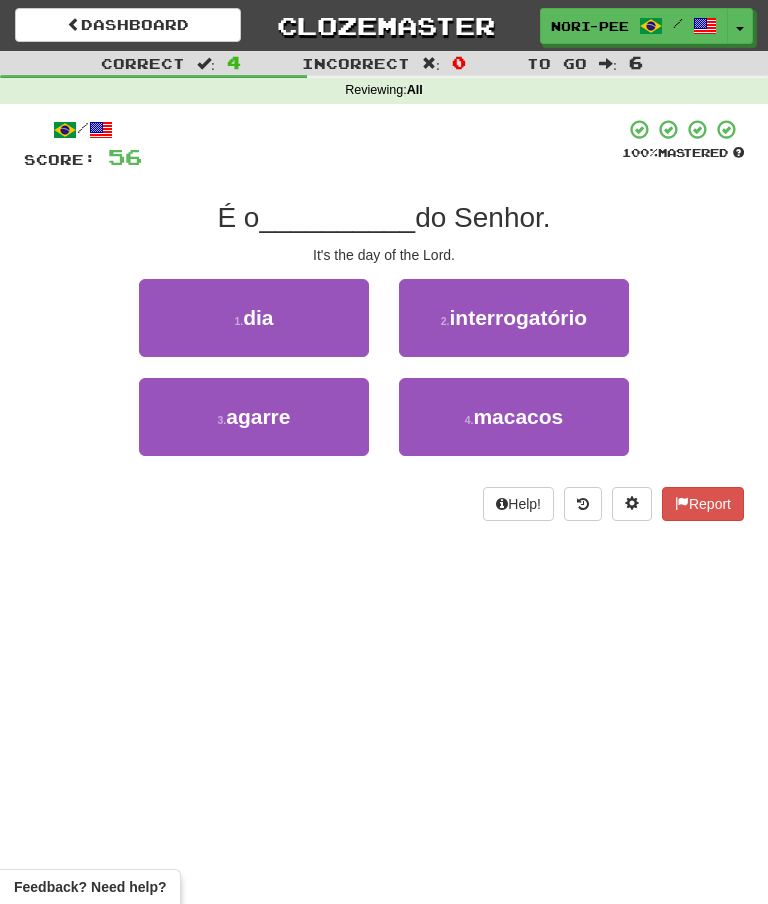click on "1 .  dia" at bounding box center [254, 318] 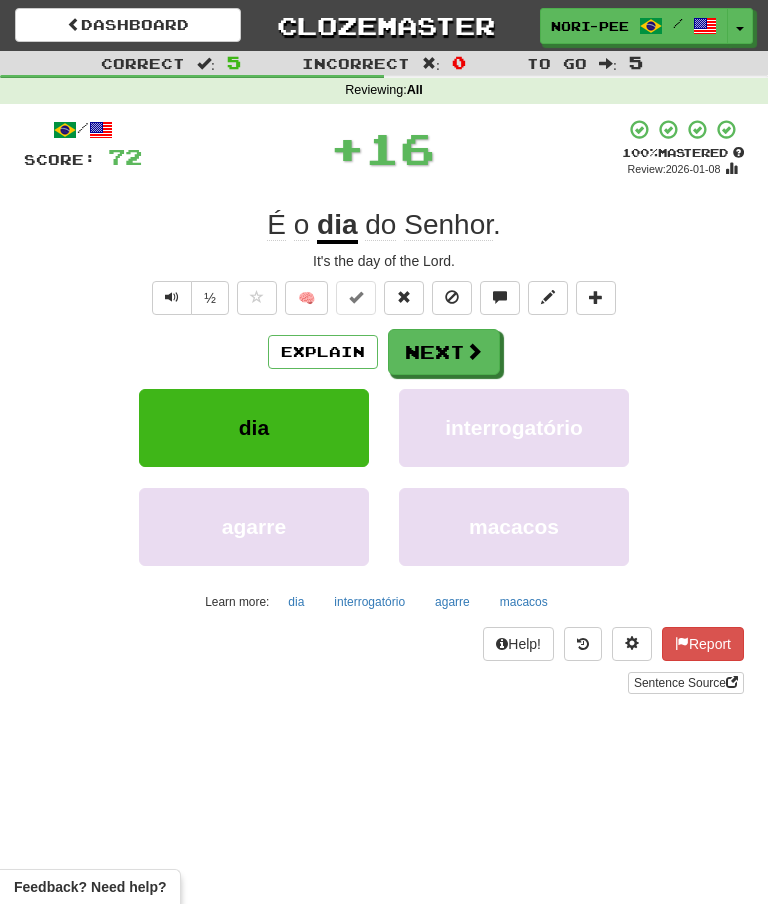 click on "Next" at bounding box center [444, 352] 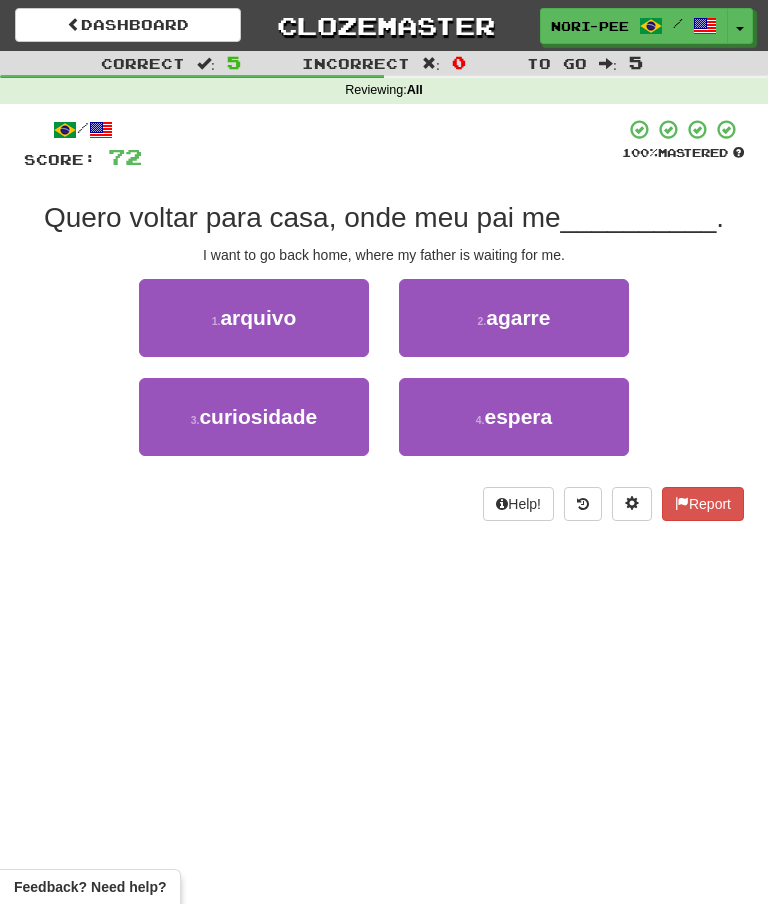 click on "espera" at bounding box center (518, 416) 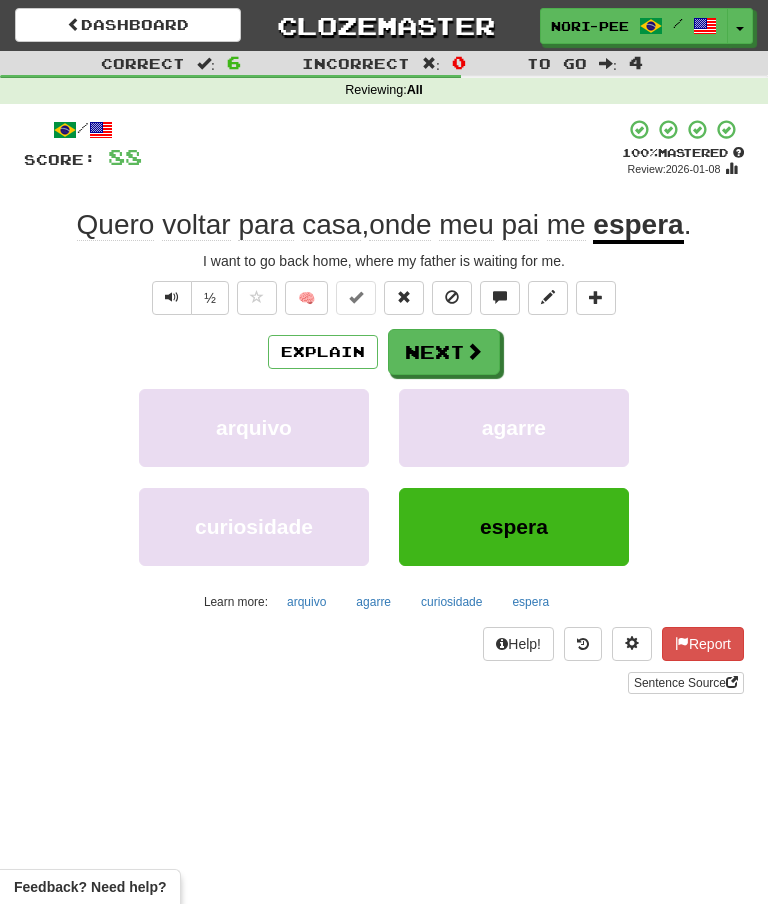 click at bounding box center (474, 351) 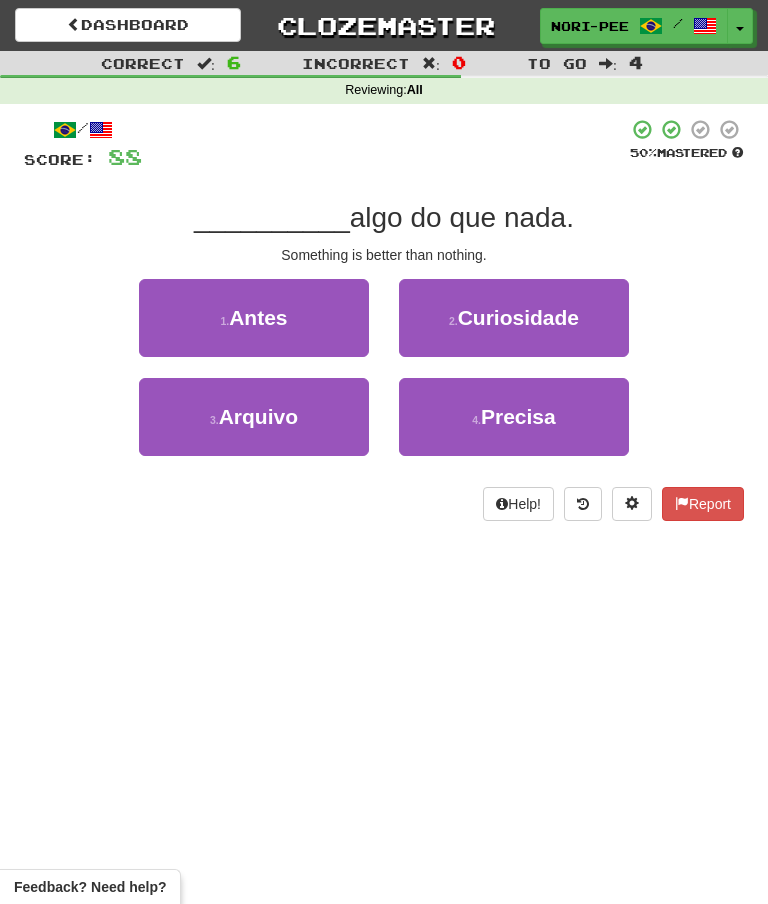click on "Arquivo" at bounding box center (258, 416) 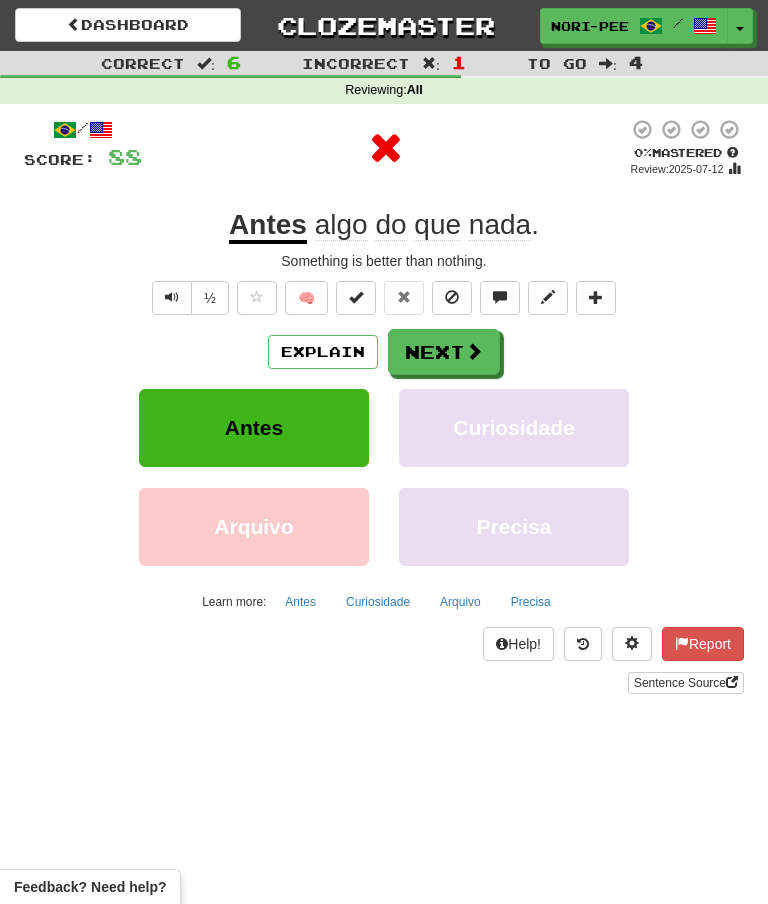 click on "Explain" at bounding box center (323, 352) 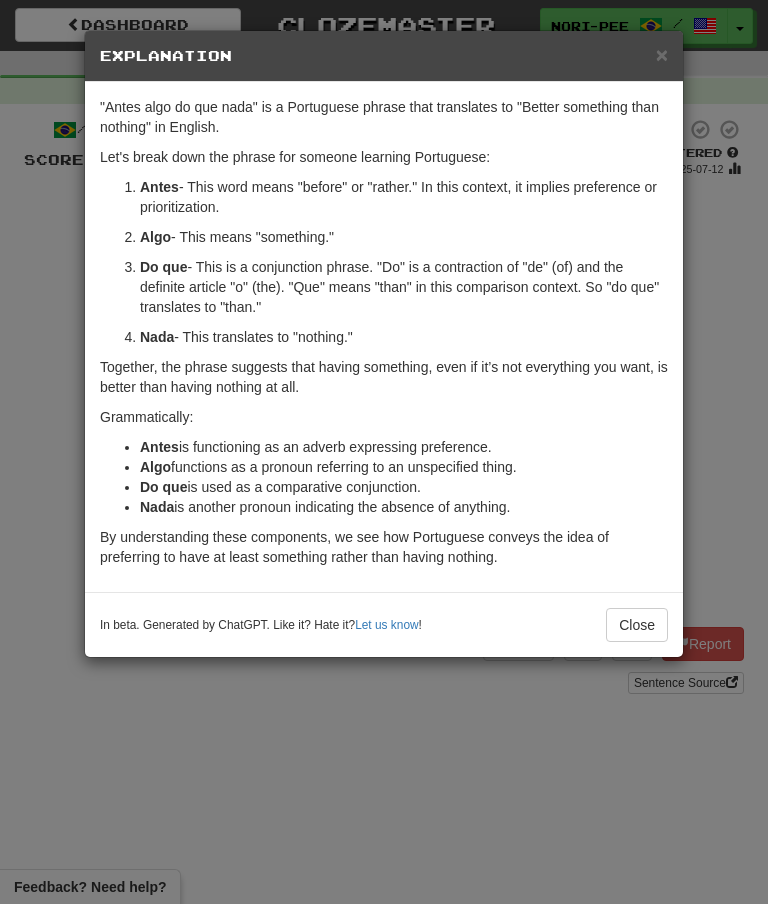 click on "Close" at bounding box center [637, 625] 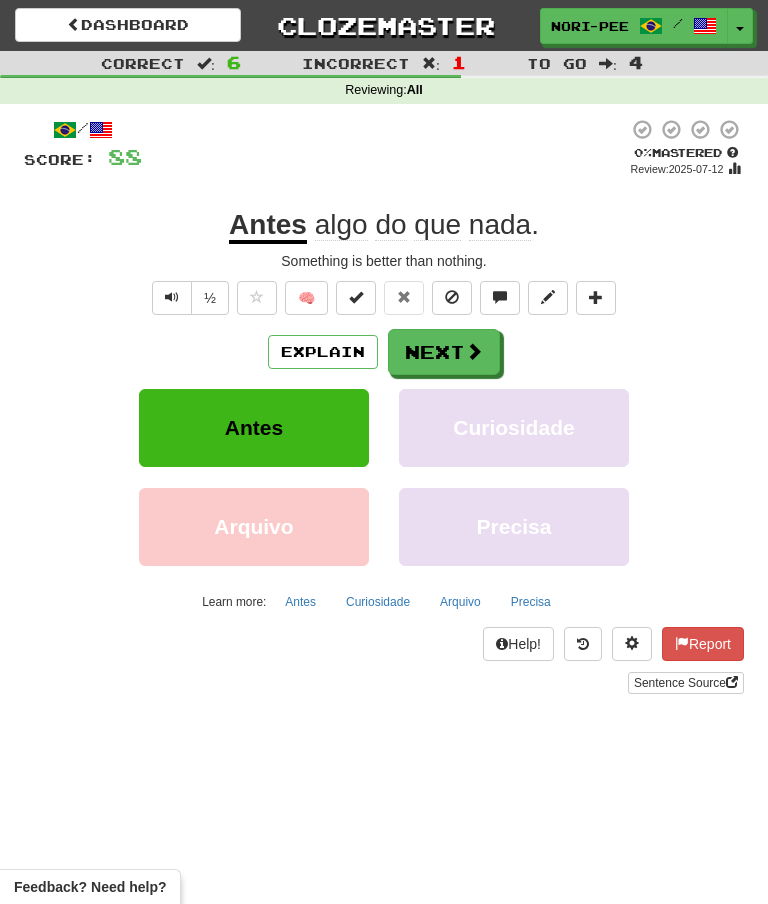 click on "Next" at bounding box center (444, 352) 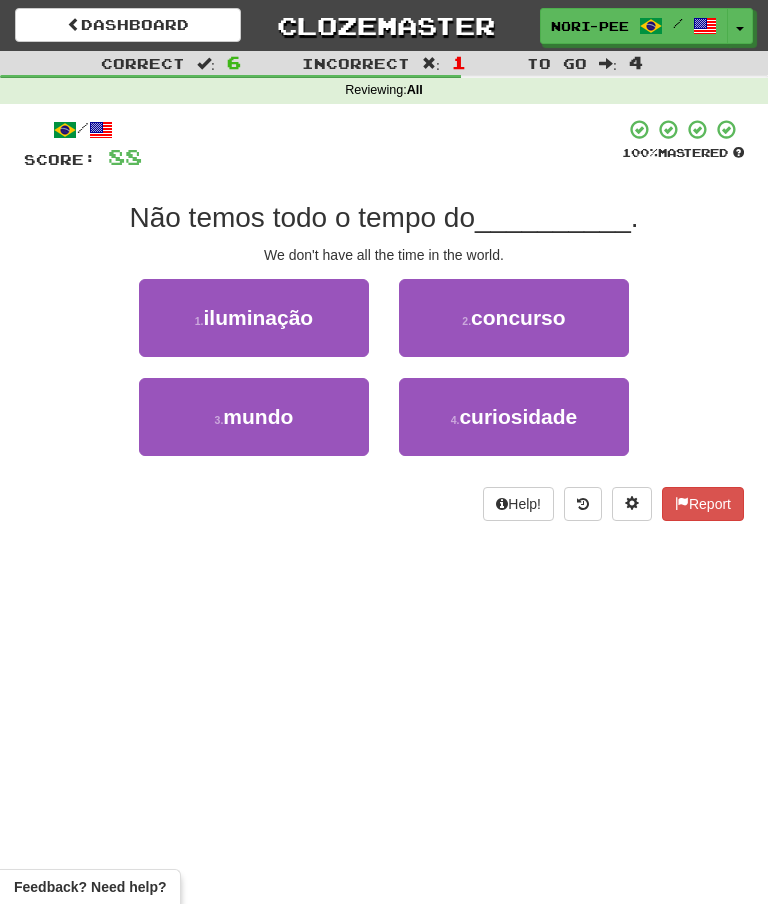 click on "3 .  mundo" at bounding box center [254, 417] 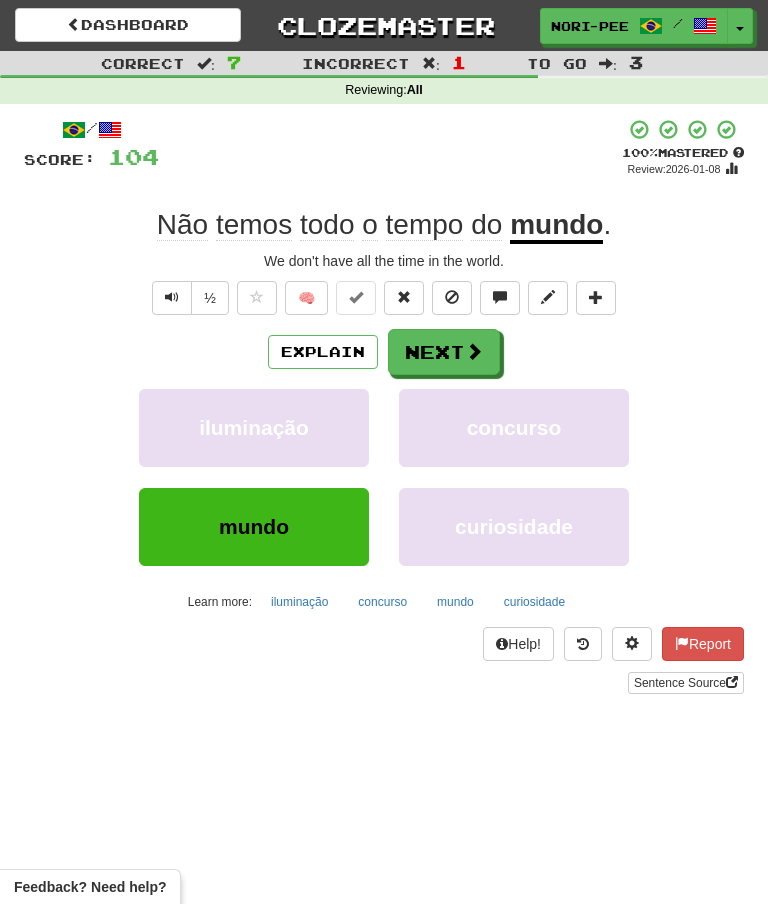 click at bounding box center (474, 351) 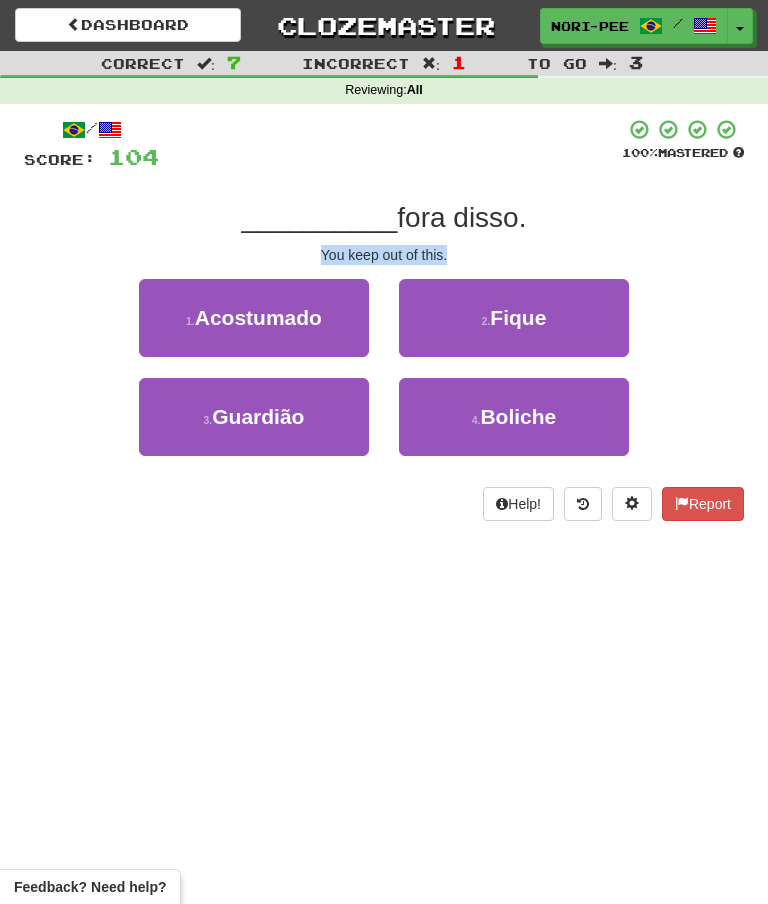 click on "Guardião" at bounding box center (258, 416) 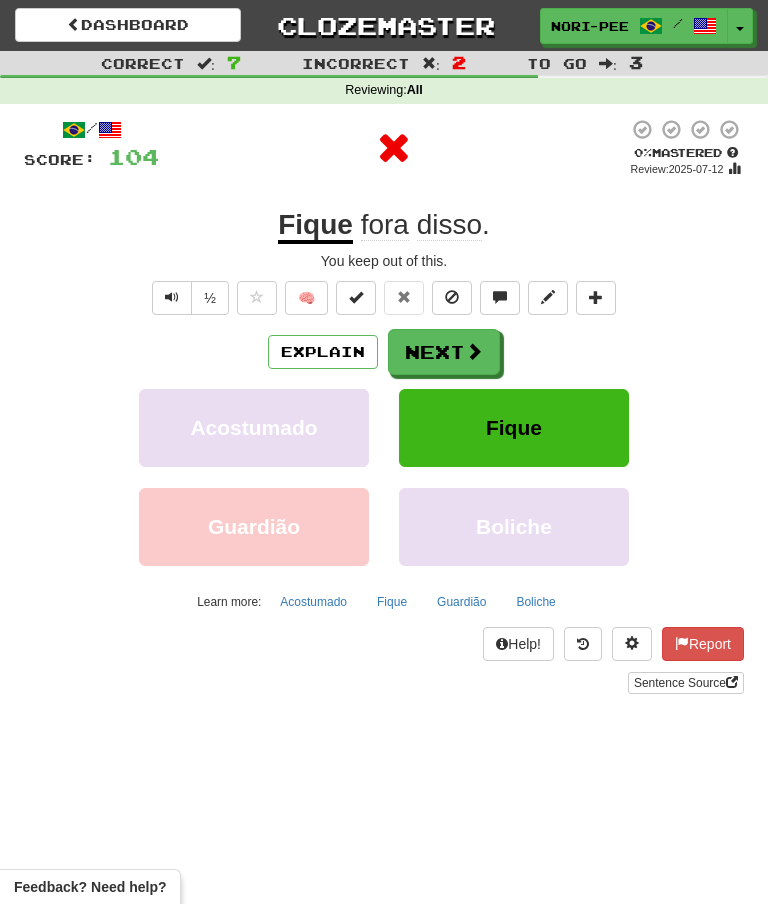 click on "Explain" at bounding box center (323, 352) 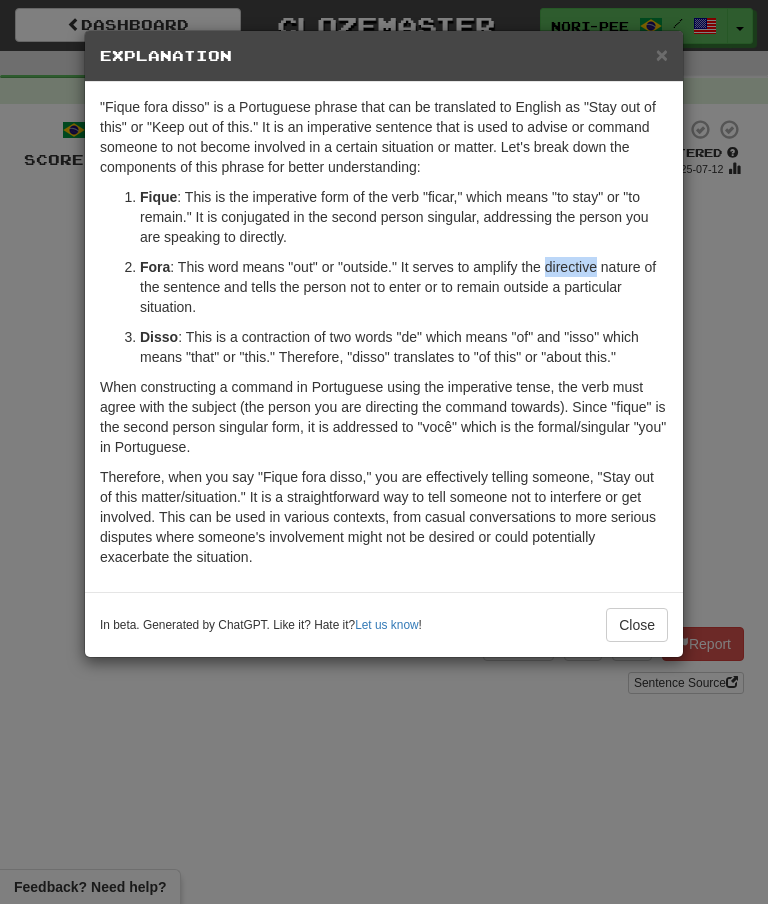 click on "Close" at bounding box center (637, 625) 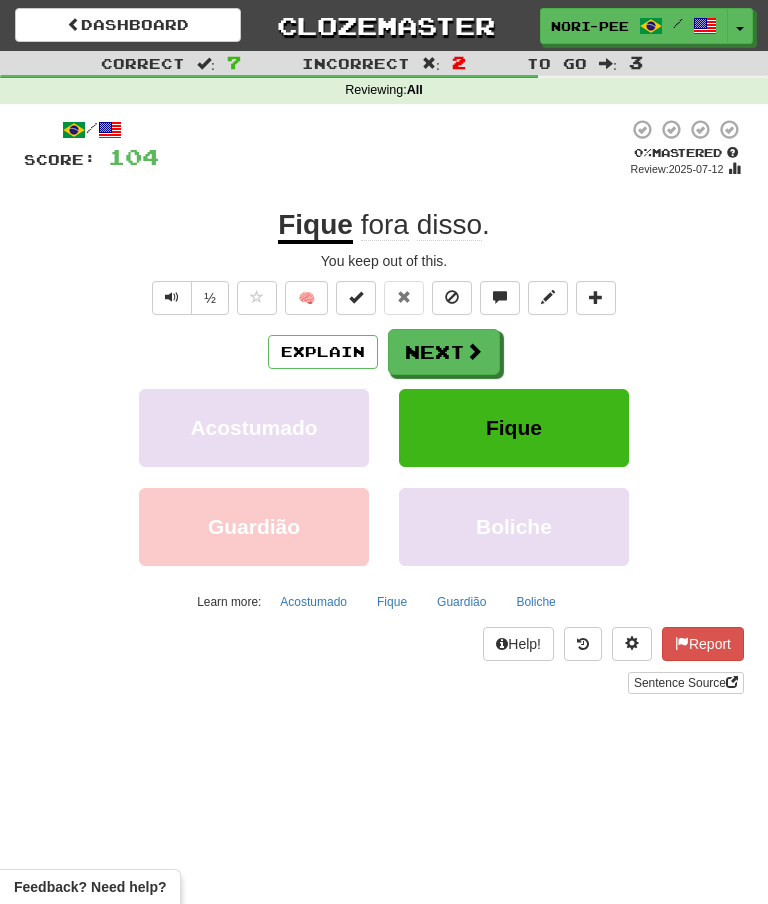 click on "Next" at bounding box center [444, 352] 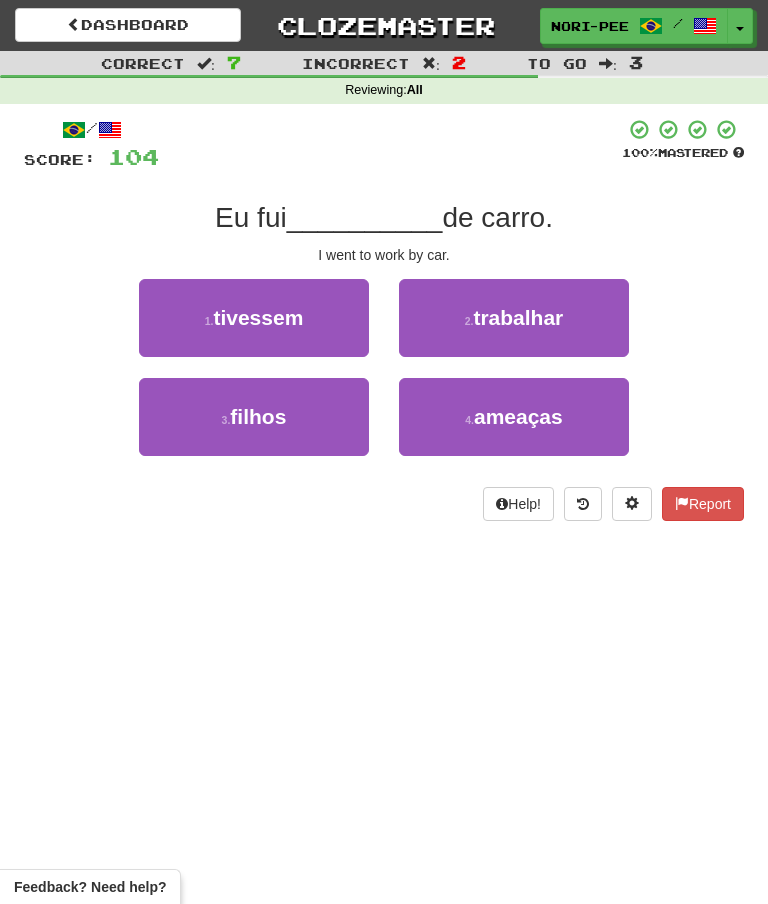 click on "2 .  trabalhar" at bounding box center (514, 318) 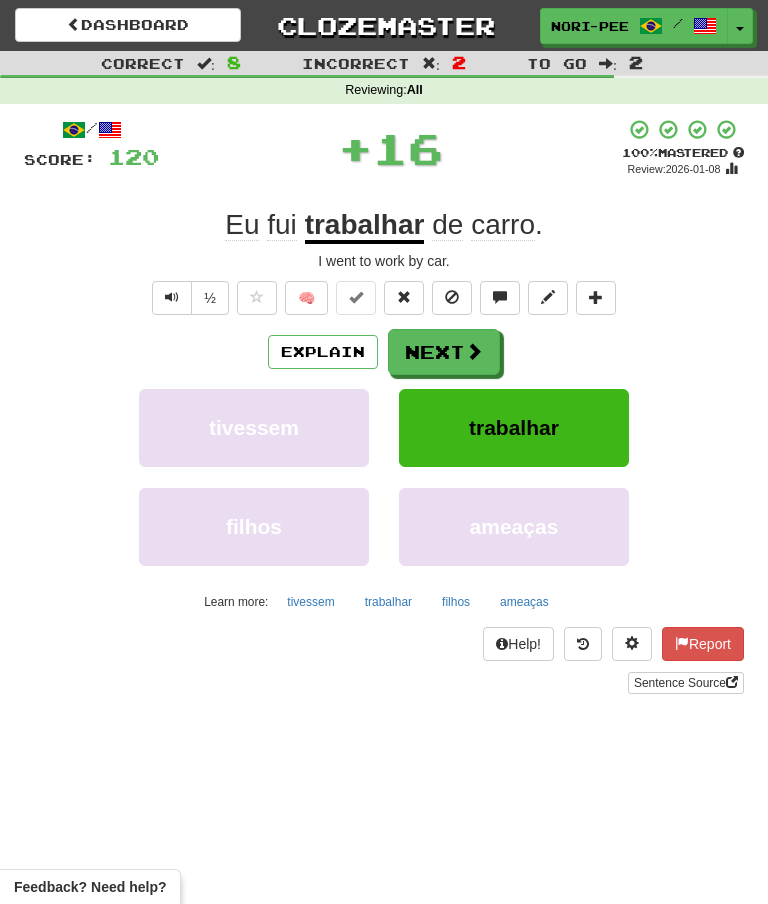 click on "Next" at bounding box center [444, 352] 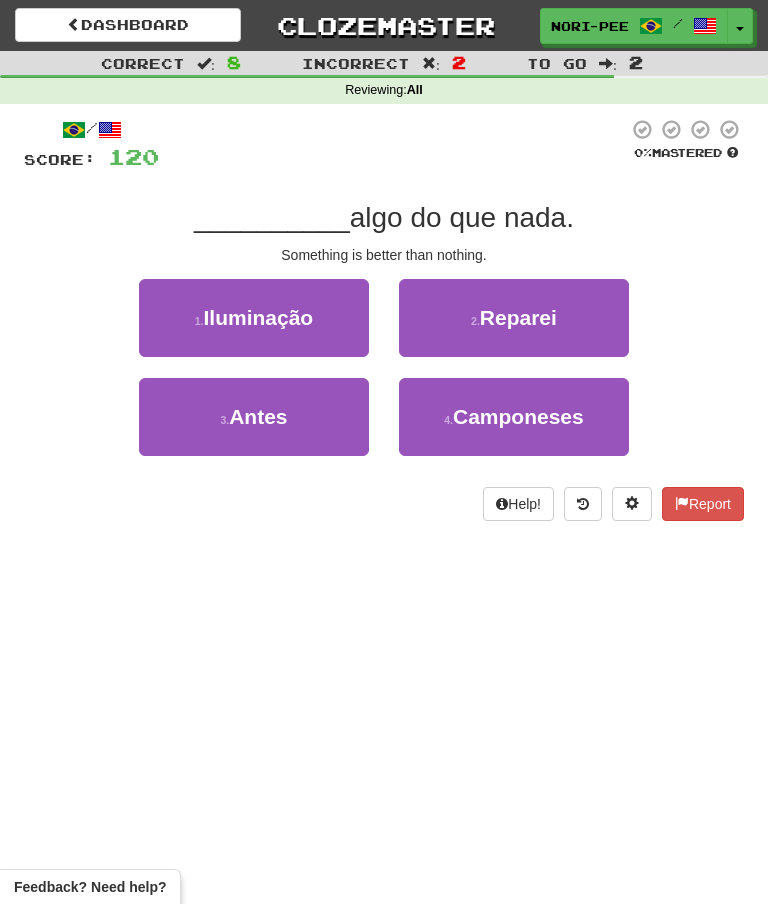 click on "3 .  Antes" at bounding box center (254, 417) 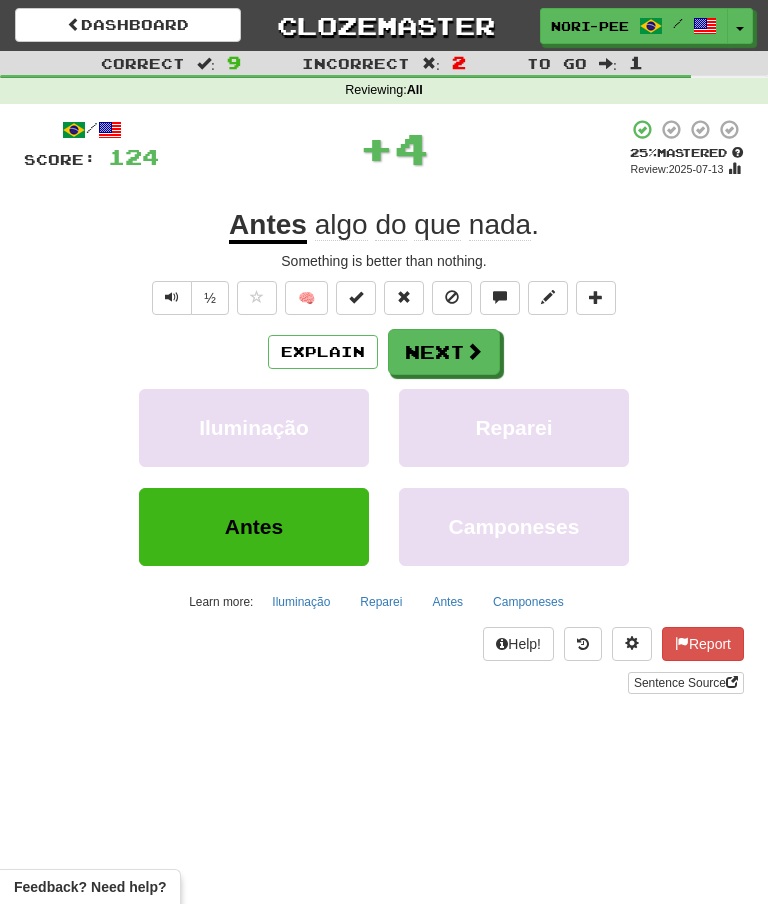 click on "Explain" at bounding box center [323, 352] 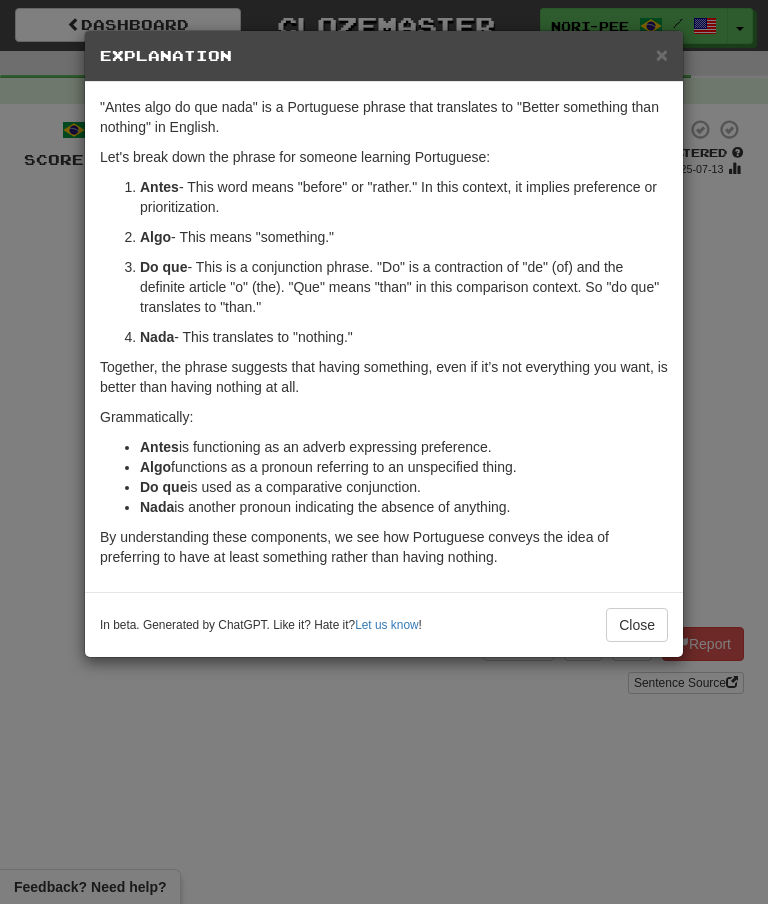 click on "Close" at bounding box center (637, 625) 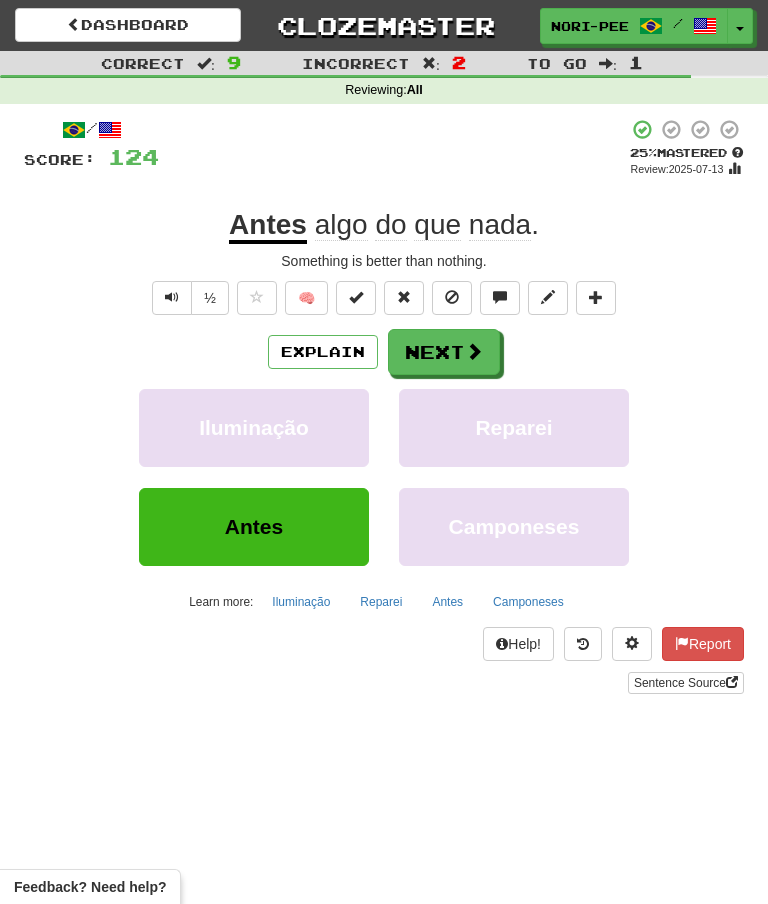click on "Next" at bounding box center (444, 352) 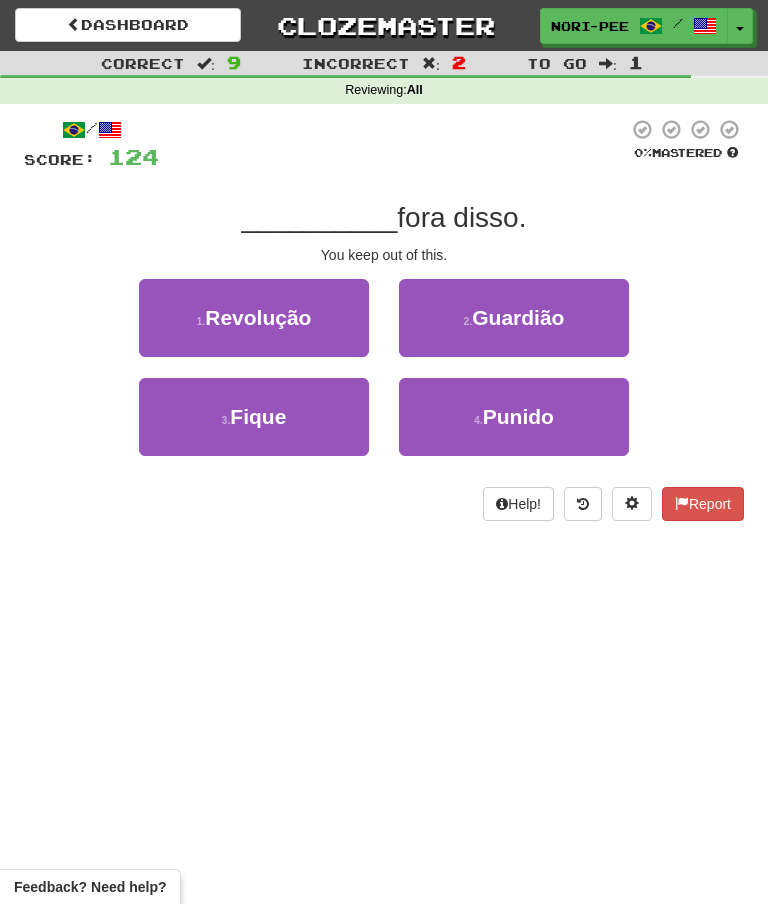 click on "3 .  Fique" at bounding box center [254, 417] 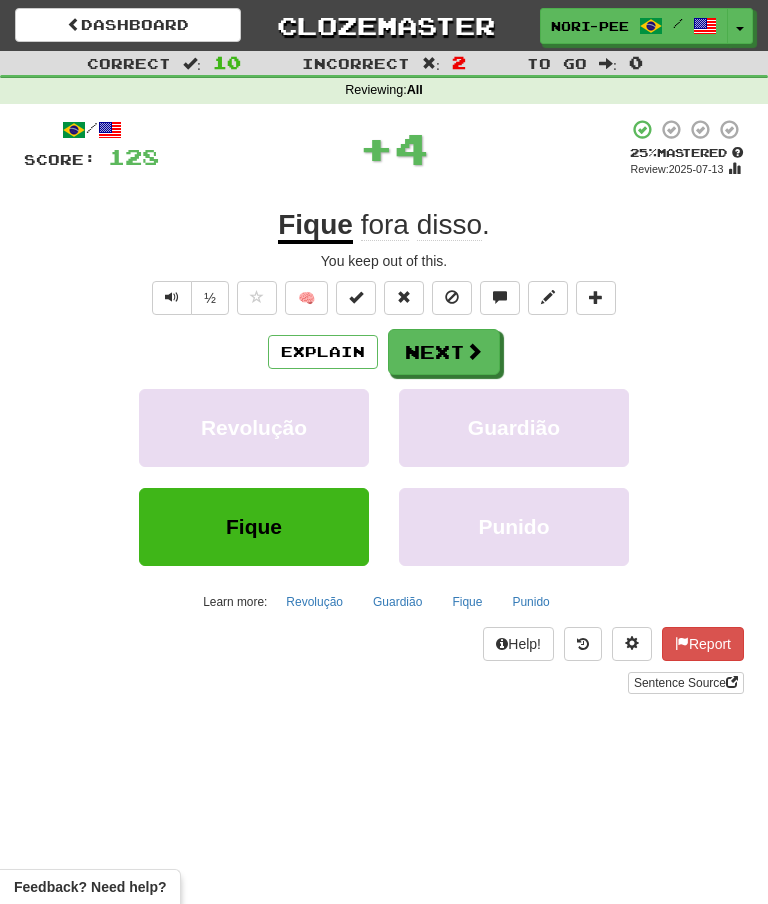 click on "Next" at bounding box center [444, 352] 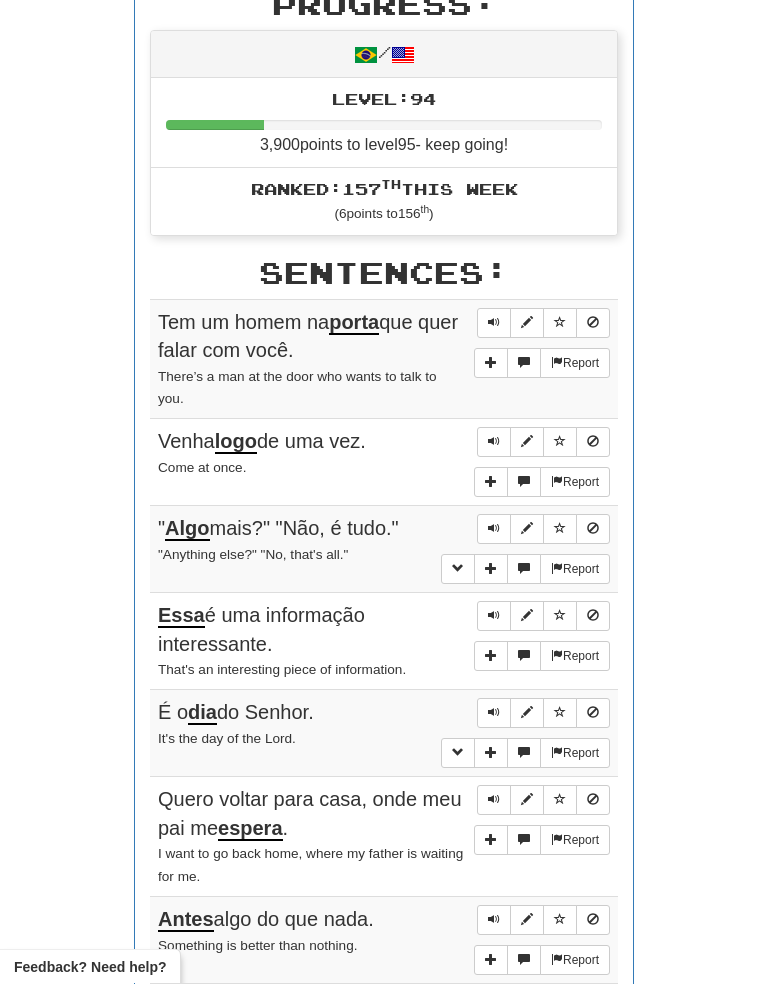 scroll, scrollTop: 668, scrollLeft: 0, axis: vertical 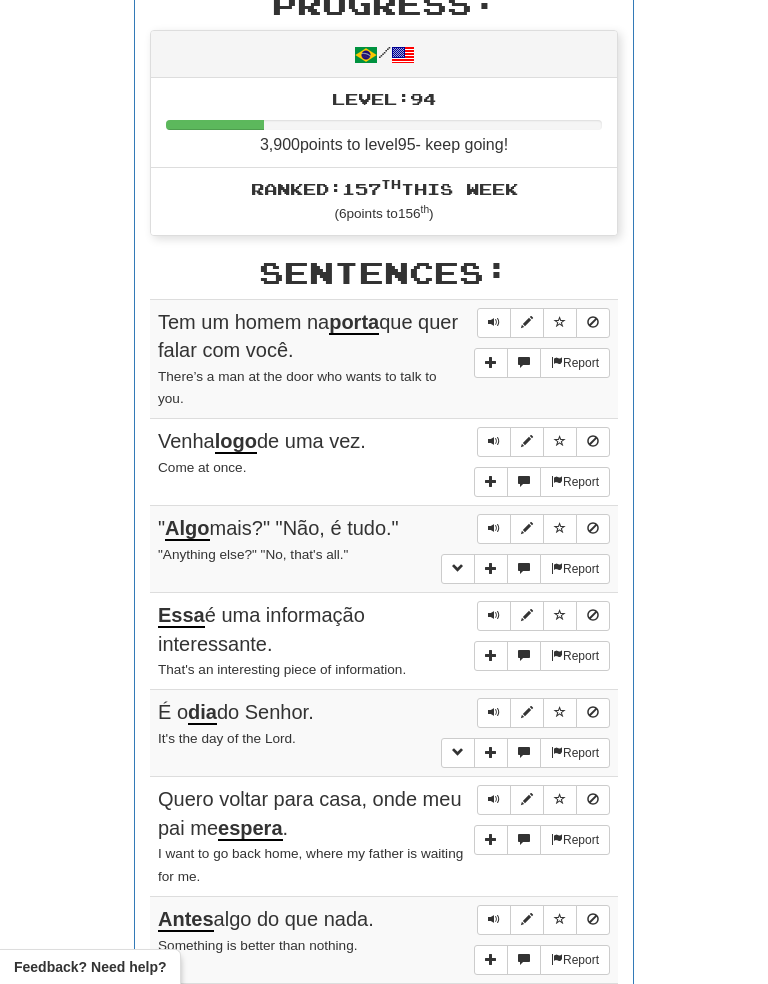 click at bounding box center (494, 322) 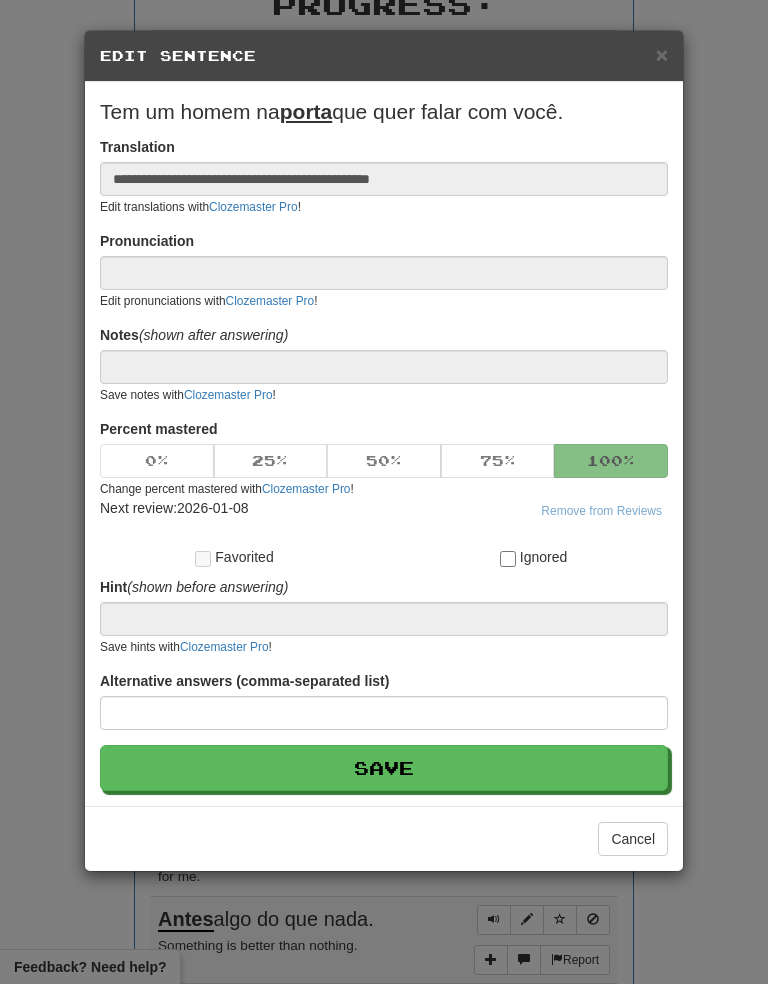 click on "Cancel" at bounding box center [633, 839] 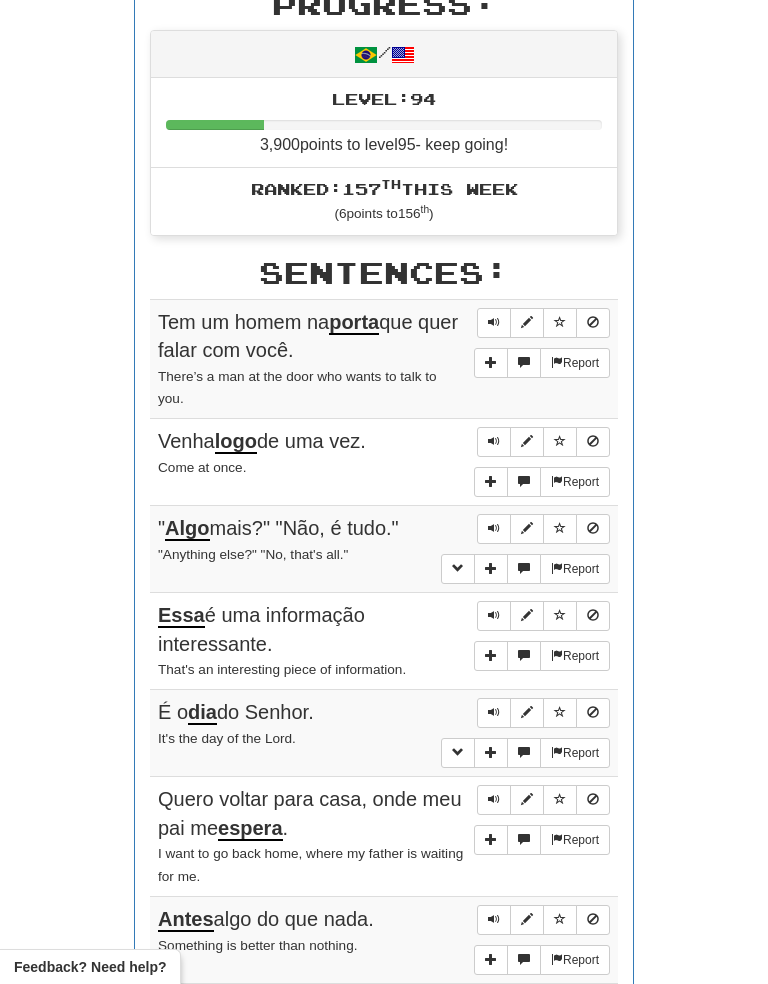 click at bounding box center [494, 322] 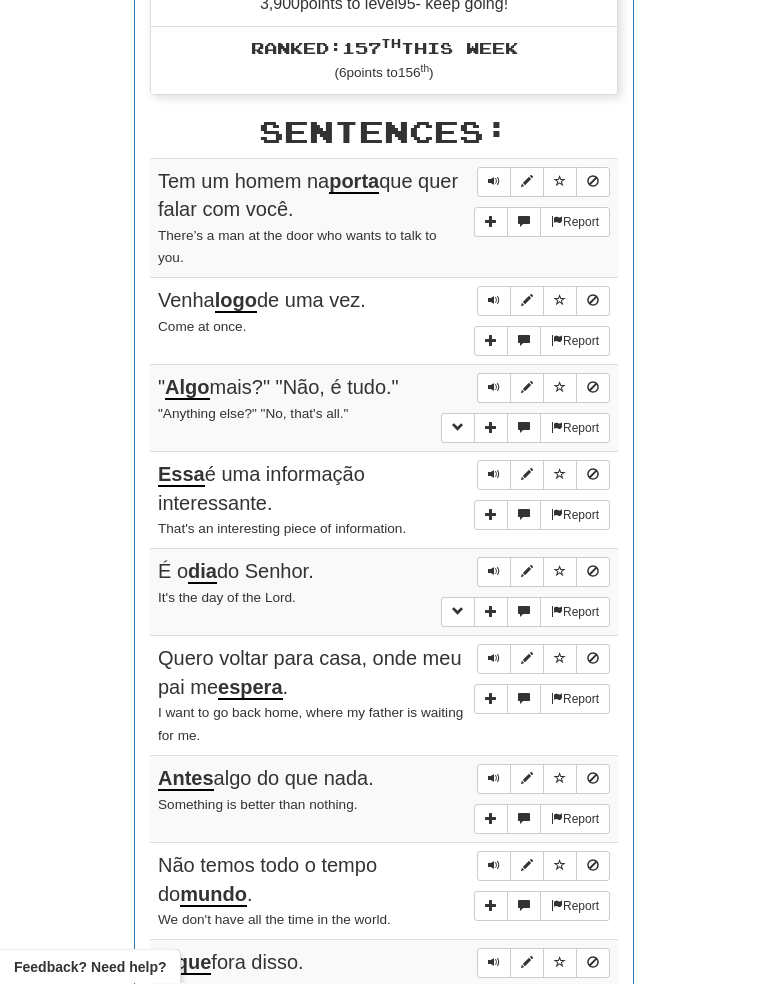 scroll, scrollTop: 813, scrollLeft: 0, axis: vertical 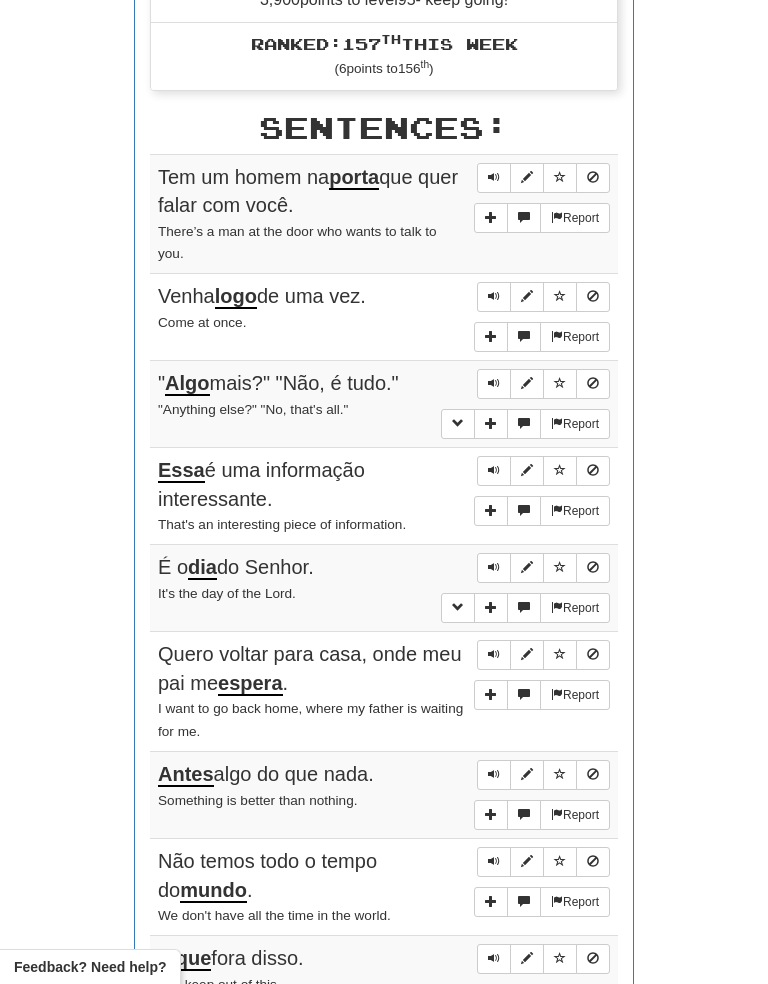 click on "Round Results Stats: Score:   + 128 Time:   2 : 10 New:   0 Review:   10 Correct:   10 Incorrect:   2 Get fluent faster. Get  Clozemaster Pro   Progress:  /  Level:  94 3,900  points to level  95  - keep going! Ranked:  157 th  this week ( 6  points to  156 th ) Sentences:  Report Tem um homem na  porta  que quer falar com você. There’s a man at the door who wants to talk to you.  Report Venha  logo  de uma vez. Come at once.  Report " Algo  mais?" "Não, é tudo." "Anything else?" "No, that's all."  Report Essa  é uma informação interessante. That's an interesting piece of information.  Report É o  dia  do Senhor. It's the day of the Lord.  Report Quero voltar para casa, onde meu pai me  espera . I want to go back home, where my father is waiting for me.  Report Antes  algo do que nada. Something is better than nothing.  Report Não temos todo o tempo do  mundo . We don't have all the time in the world.  Report Fique  fora disso. You keep out of this.  Report Eu fui  trabalhar  de carro." at bounding box center (384, 287) 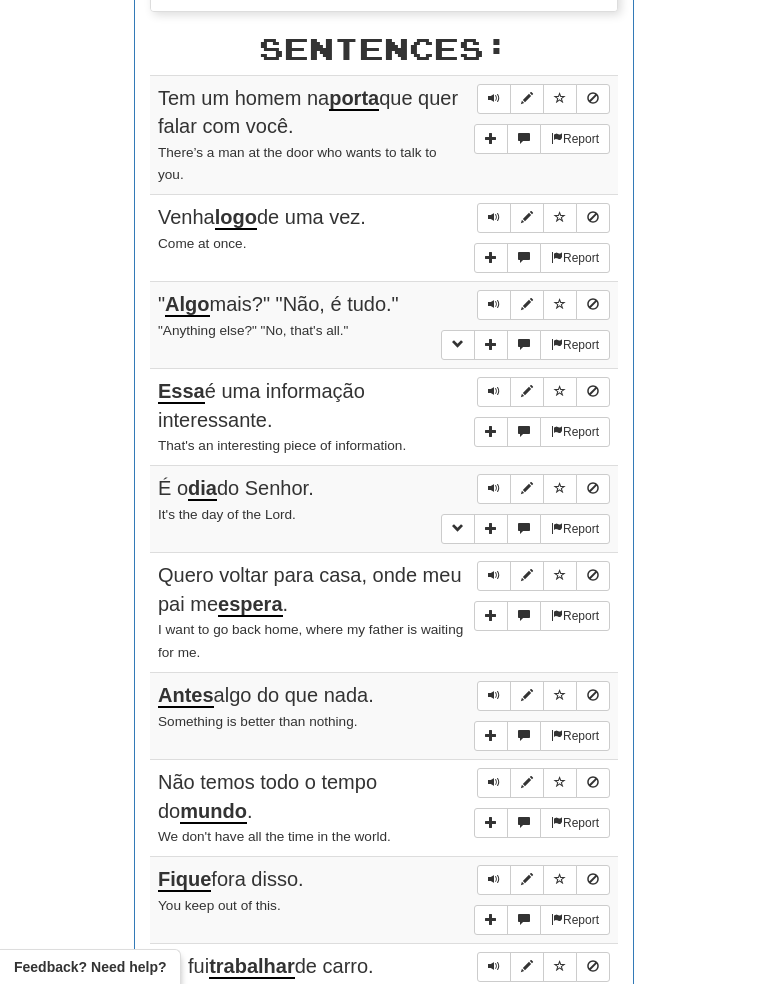 scroll, scrollTop: 898, scrollLeft: 0, axis: vertical 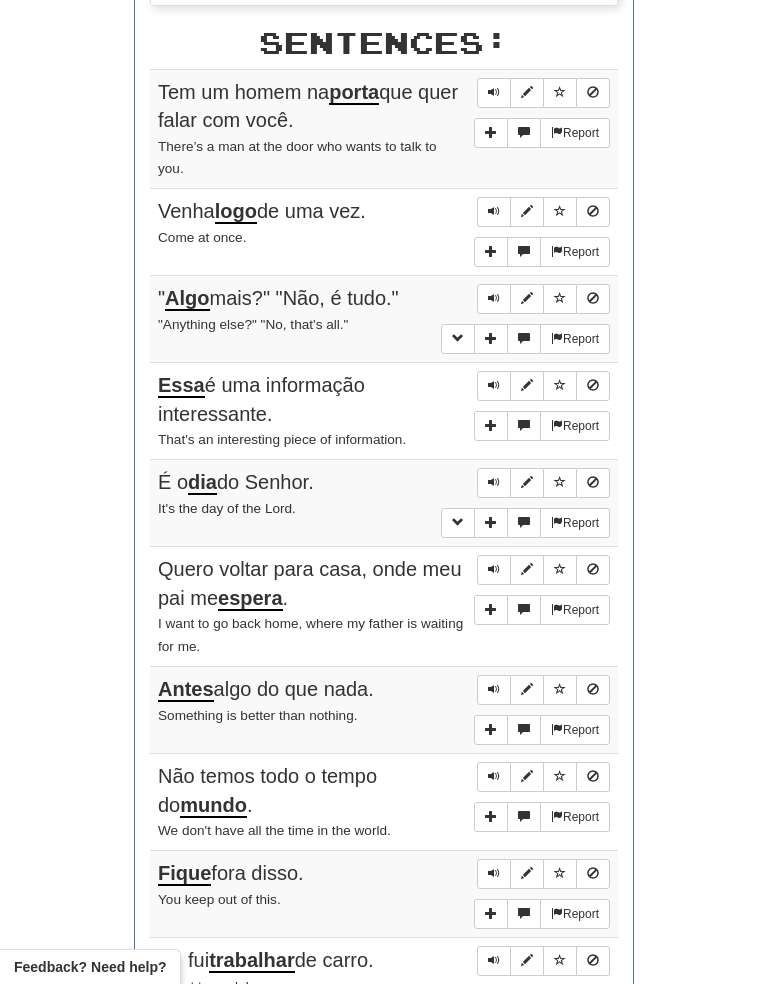 click on "Round Results Stats: Score:   + 128 Time:   2 : 10 New:   0 Review:   10 Correct:   10 Incorrect:   2 Get fluent faster. Get  Clozemaster Pro   Progress:  /  Level:  94 3,900  points to level  95  - keep going! Ranked:  157 th  this week ( 6  points to  156 th ) Sentences:  Report Tem um homem na  porta  que quer falar com você. There’s a man at the door who wants to talk to you.  Report Venha  logo  de uma vez. Come at once.  Report " Algo  mais?" "Não, é tudo." "Anything else?" "No, that's all."  Report Essa  é uma informação interessante. That's an interesting piece of information.  Report É o  dia  do Senhor. It's the day of the Lord.  Report Quero voltar para casa, onde meu pai me  espera . I want to go back home, where my father is waiting for me.  Report Antes  algo do que nada. Something is better than nothing.  Report Não temos todo o tempo do  mundo . We don't have all the time in the world.  Report Fique  fora disso. You keep out of this.  Report Eu fui  trabalhar  de carro." at bounding box center [384, 202] 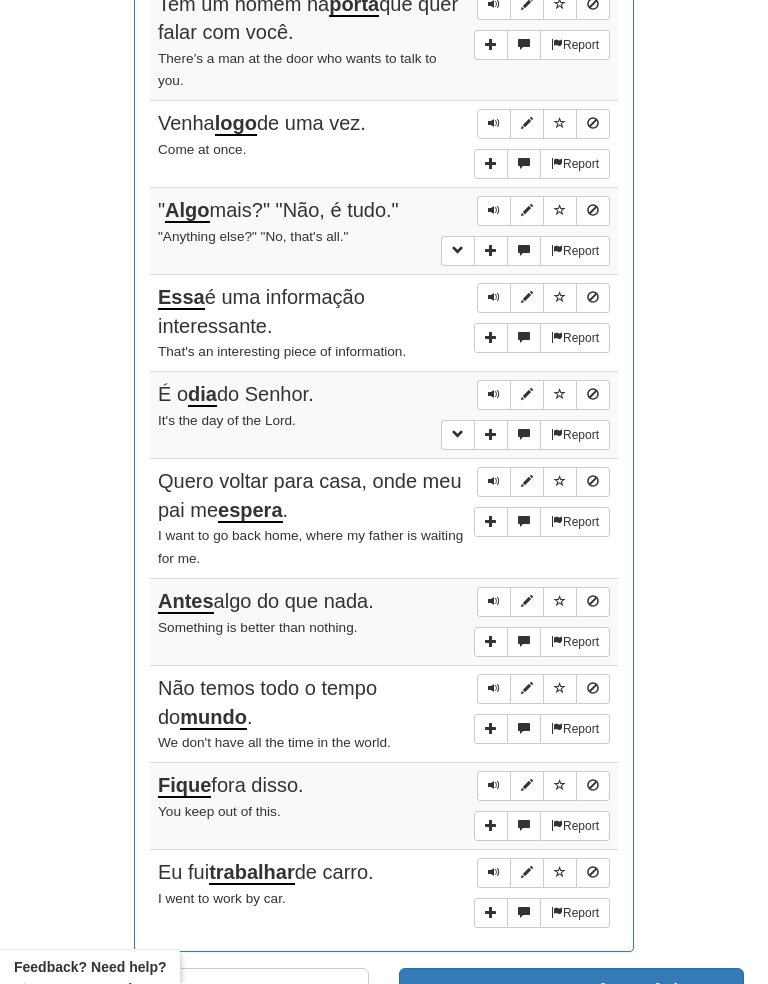 scroll, scrollTop: 991, scrollLeft: 0, axis: vertical 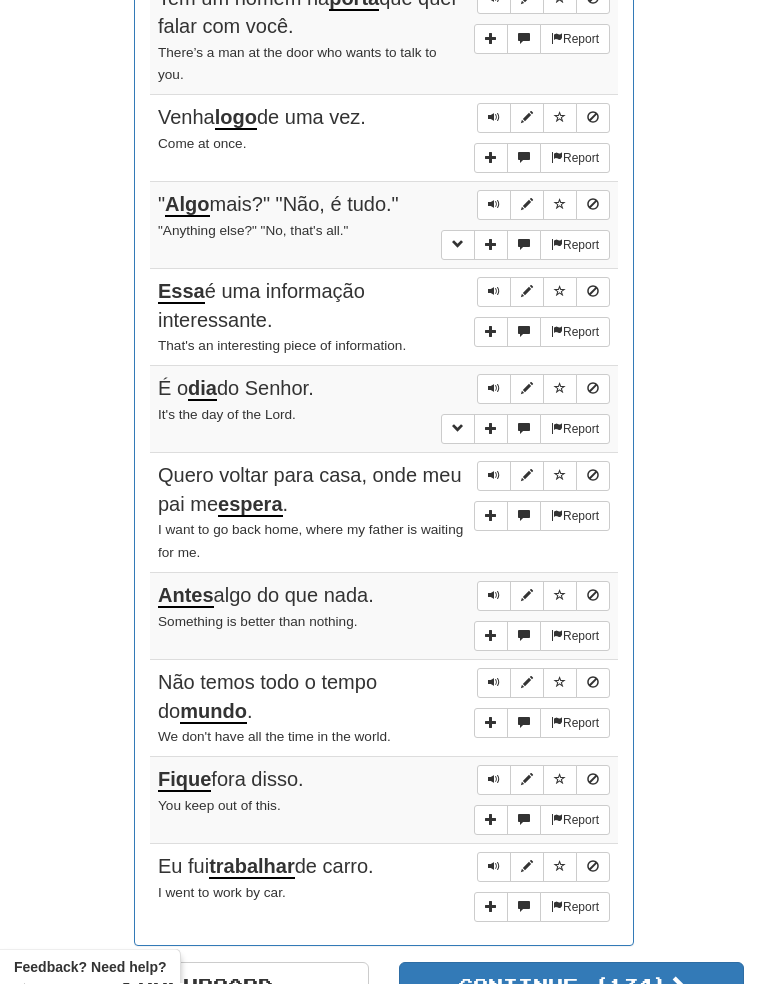 click on "Round Results Stats: Score:   + 128 Time:   2 : 10 New:   0 Review:   10 Correct:   10 Incorrect:   2 Get fluent faster. Get  Clozemaster Pro   Progress:  /  Level:  94 3,900  points to level  95  - keep going! Ranked:  157 th  this week ( 6  points to  156 th ) Sentences:  Report Tem um homem na  porta  que quer falar com você. There’s a man at the door who wants to talk to you.  Report Venha  logo  de uma vez. Come at once.  Report " Algo  mais?" "Não, é tudo." "Anything else?" "No, that's all."  Report Essa  é uma informação interessante. That's an interesting piece of information.  Report É o  dia  do Senhor. It's the day of the Lord.  Report Quero voltar para casa, onde meu pai me  espera . I want to go back home, where my father is waiting for me.  Report Antes  algo do que nada. Something is better than nothing.  Report Não temos todo o tempo do  mundo . We don't have all the time in the world.  Report Fique  fora disso. You keep out of this.  Report Eu fui  trabalhar  de carro." at bounding box center (384, 109) 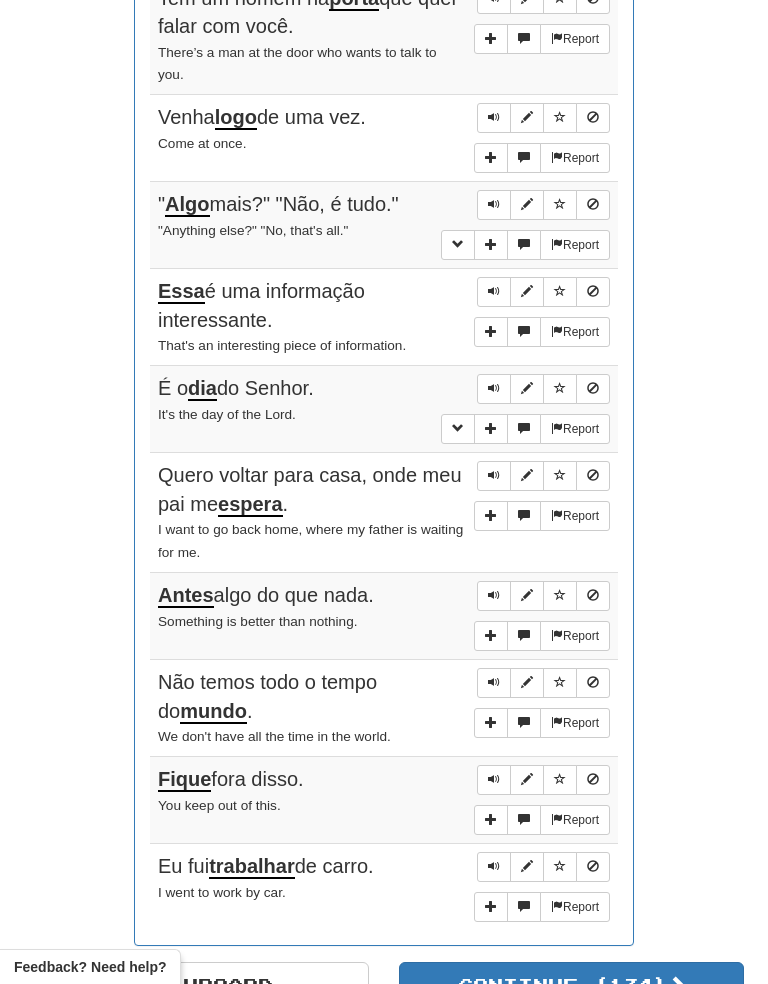 click at bounding box center (494, 476) 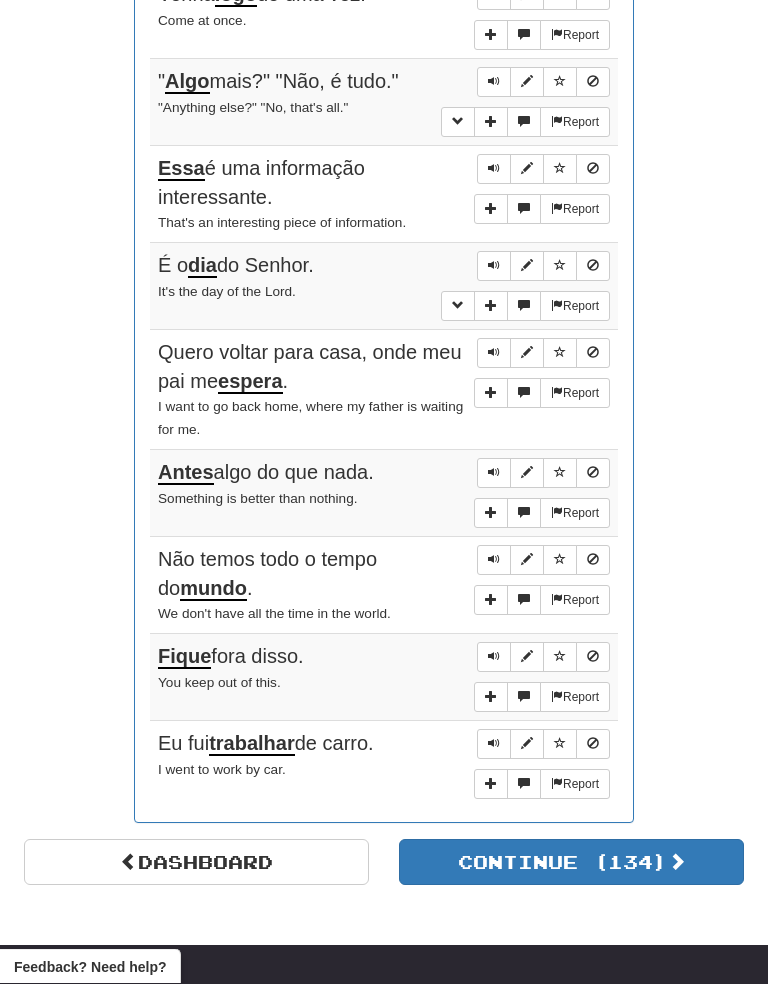 scroll, scrollTop: 1115, scrollLeft: 0, axis: vertical 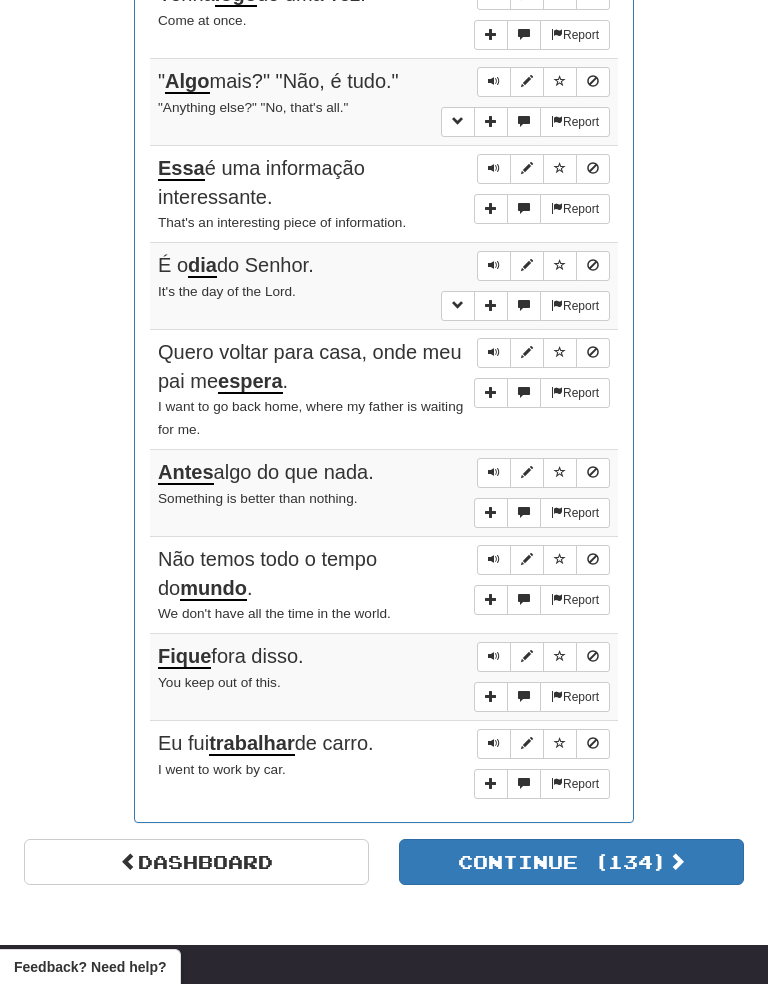 click on "Round Results Stats: Score:   + 128 Time:   2 : 10 New:   0 Review:   10 Correct:   10 Incorrect:   2 Get fluent faster. Get  Clozemaster Pro   Progress:  /  Level:  94 3,900  points to level  95  - keep going! Ranked:  157 th  this week ( 6  points to  156 th ) Sentences:  Report Tem um homem na  porta  que quer falar com você. There’s a man at the door who wants to talk to you.  Report Venha  logo  de uma vez. Come at once.  Report " Algo  mais?" "Não, é tudo." "Anything else?" "No, that's all."  Report Essa  é uma informação interessante. That's an interesting piece of information.  Report É o  dia  do Senhor. It's the day of the Lord.  Report Quero voltar para casa, onde meu pai me  espera . I want to go back home, where my father is waiting for me.  Report Antes  algo do que nada. Something is better than nothing.  Report Não temos todo o tempo do  mundo . We don't have all the time in the world.  Report Fique  fora disso. You keep out of this.  Report Eu fui  trabalhar  de carro." at bounding box center [384, -15] 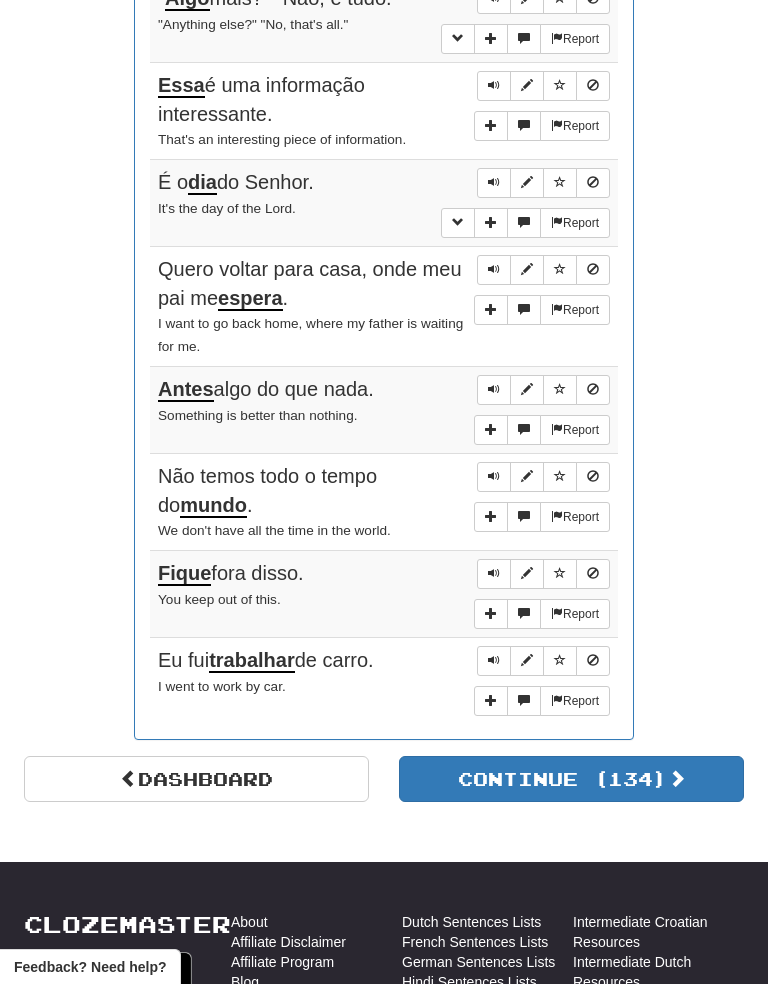 scroll, scrollTop: 1206, scrollLeft: 0, axis: vertical 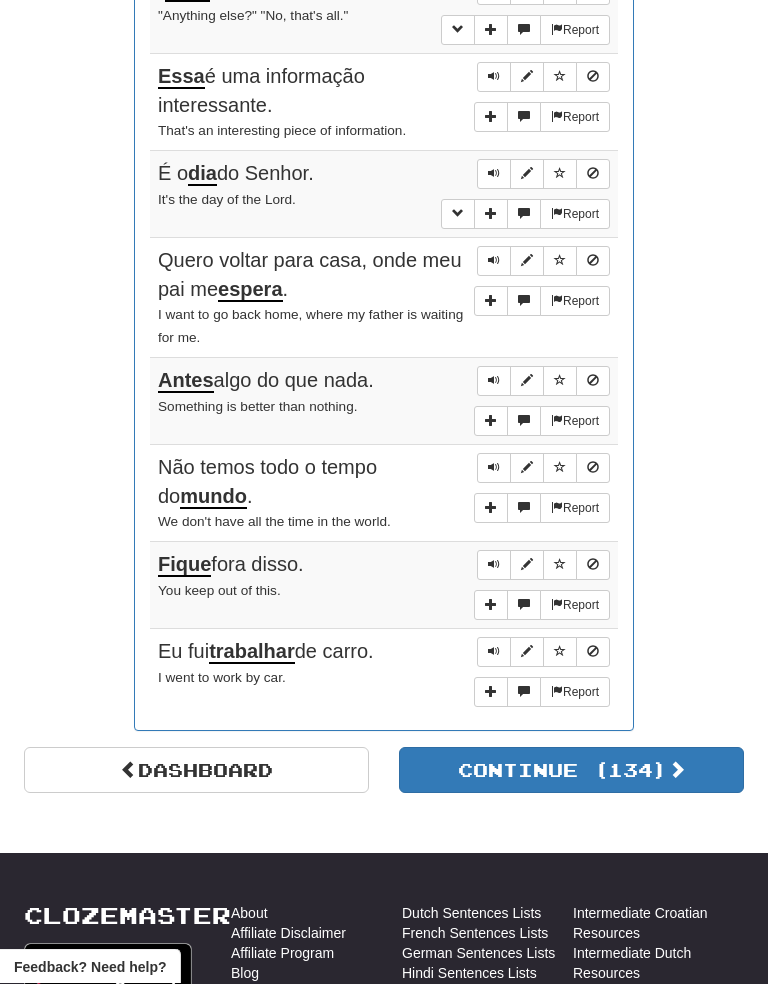 click on "Round Results Stats: Score:   + 128 Time:   2 : 10 New:   0 Review:   10 Correct:   10 Incorrect:   2 Get fluent faster. Get  Clozemaster Pro   Progress:  /  Level:  94 3,900  points to level  95  - keep going! Ranked:  157 th  this week ( 6  points to  156 th ) Sentences:  Report Tem um homem na  porta  que quer falar com você. There’s a man at the door who wants to talk to you.  Report Venha  logo  de uma vez. Come at once.  Report " Algo  mais?" "Não, é tudo." "Anything else?" "No, that's all."  Report Essa  é uma informação interessante. That's an interesting piece of information.  Report É o  dia  do Senhor. It's the day of the Lord.  Report Quero voltar para casa, onde meu pai me  espera . I want to go back home, where my father is waiting for me.  Report Antes  algo do que nada. Something is better than nothing.  Report Não temos todo o tempo do  mundo . We don't have all the time in the world.  Report Fique  fora disso. You keep out of this.  Report Eu fui  trabalhar  de carro." at bounding box center [384, -106] 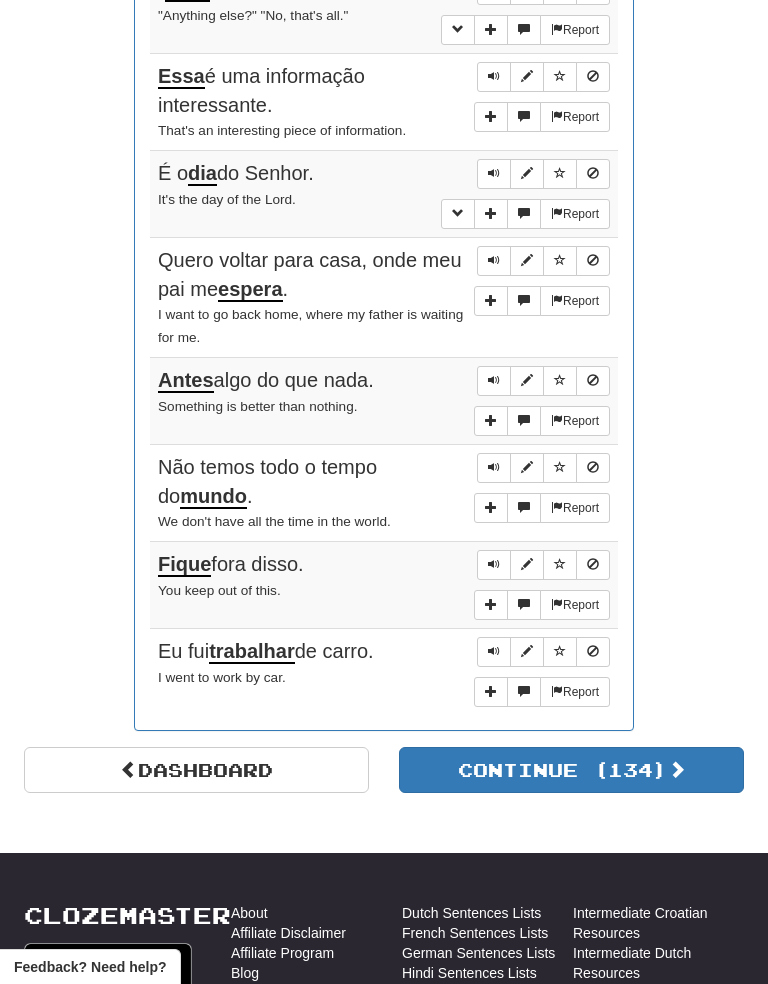 click at bounding box center (494, 468) 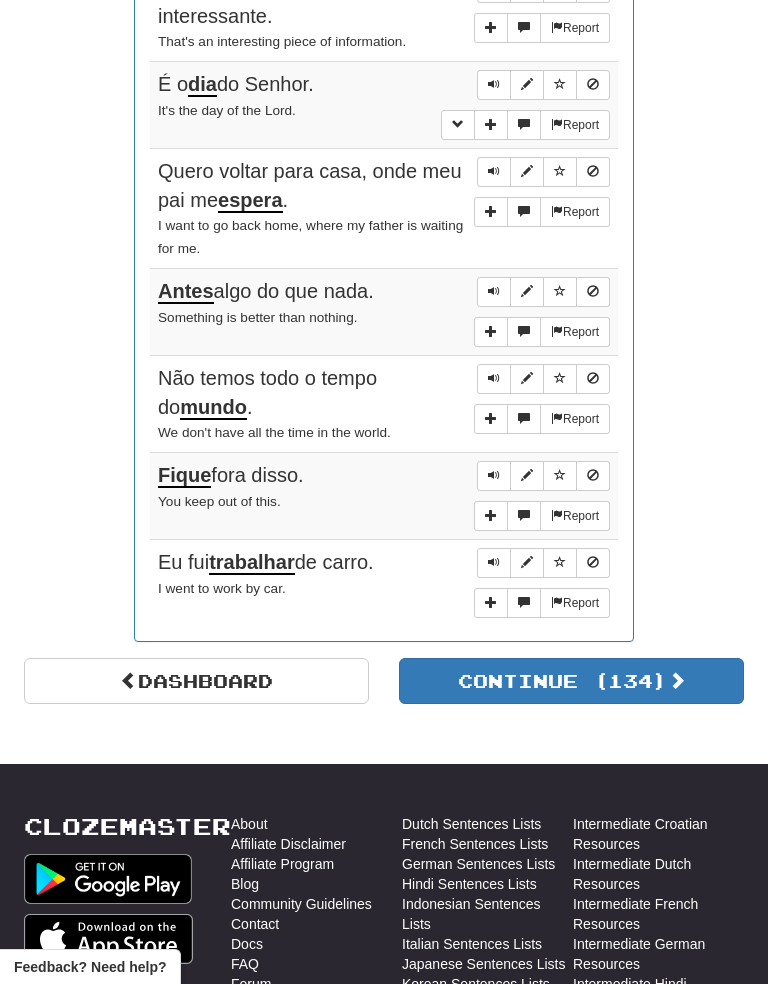 scroll, scrollTop: 1305, scrollLeft: 0, axis: vertical 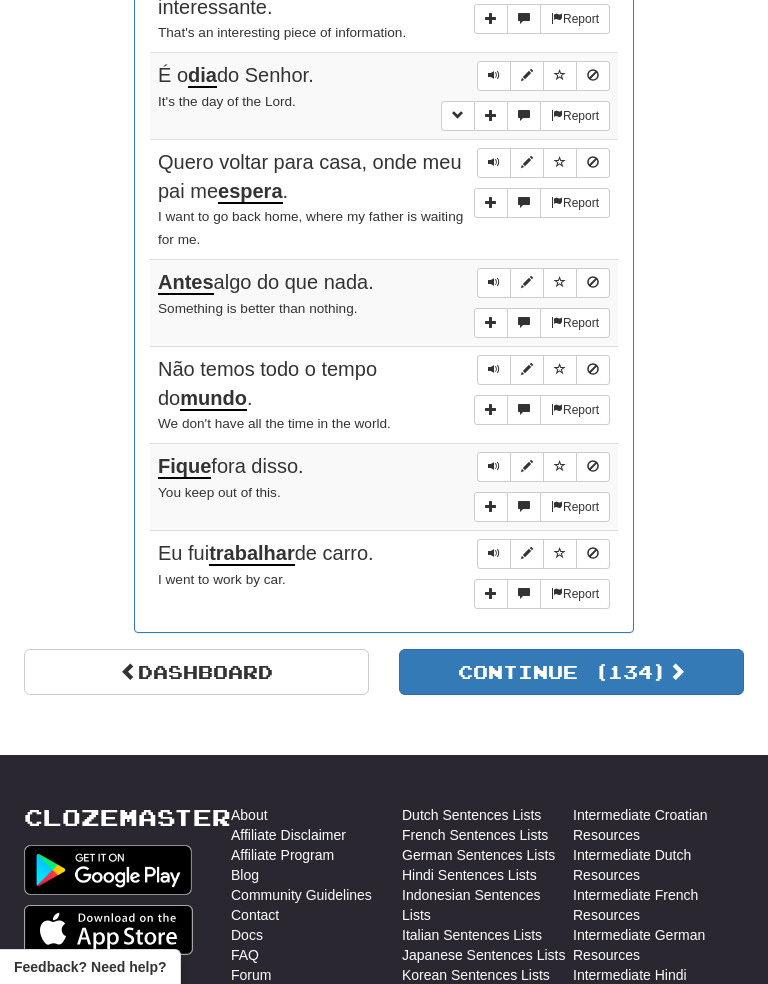 click on "Round Results Stats: Score:   + 128 Time:   2 : 10 New:   0 Review:   10 Correct:   10 Incorrect:   2 Get fluent faster. Get  Clozemaster Pro   Progress:  /  Level:  94 3,900  points to level  95  - keep going! Ranked:  157 th  this week ( 6  points to  156 th ) Sentences:  Report Tem um homem na  porta  que quer falar com você. There’s a man at the door who wants to talk to you.  Report Venha  logo  de uma vez. Come at once.  Report " Algo  mais?" "Não, é tudo." "Anything else?" "No, that's all."  Report Essa  é uma informação interessante. That's an interesting piece of information.  Report É o  dia  do Senhor. It's the day of the Lord.  Report Quero voltar para casa, onde meu pai me  espera . I want to go back home, where my father is waiting for me.  Report Antes  algo do que nada. Something is better than nothing.  Report Não temos todo o tempo do  mundo . We don't have all the time in the world.  Report Fique  fora disso. You keep out of this.  Report Eu fui  trabalhar  de carro." at bounding box center [384, -205] 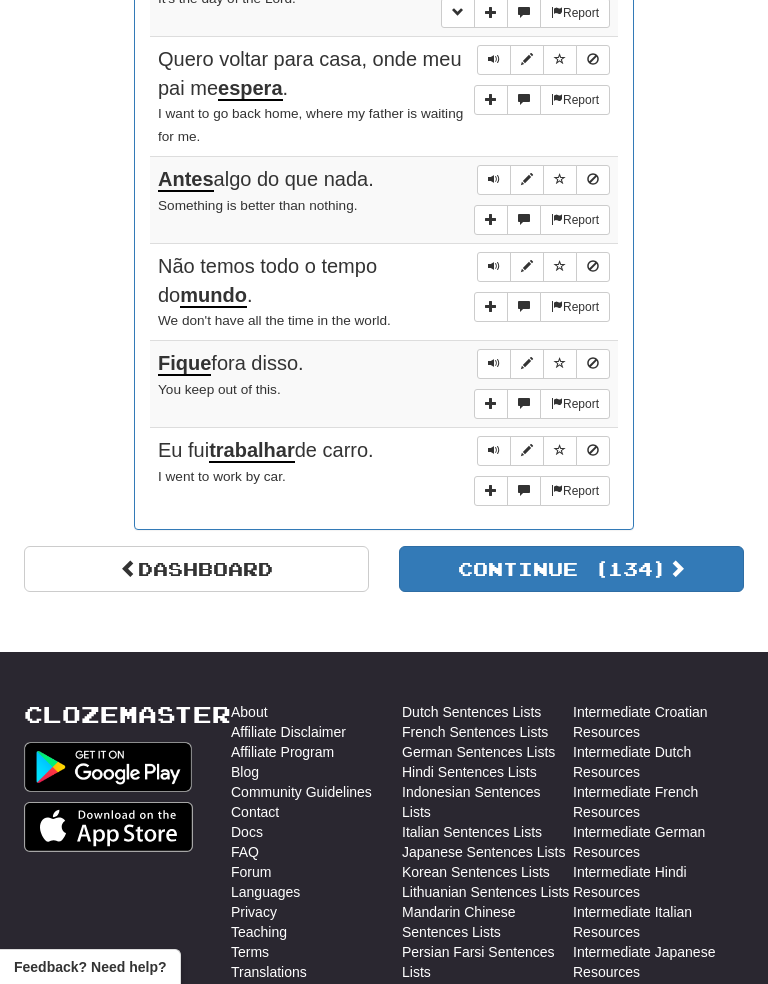 scroll, scrollTop: 1410, scrollLeft: 0, axis: vertical 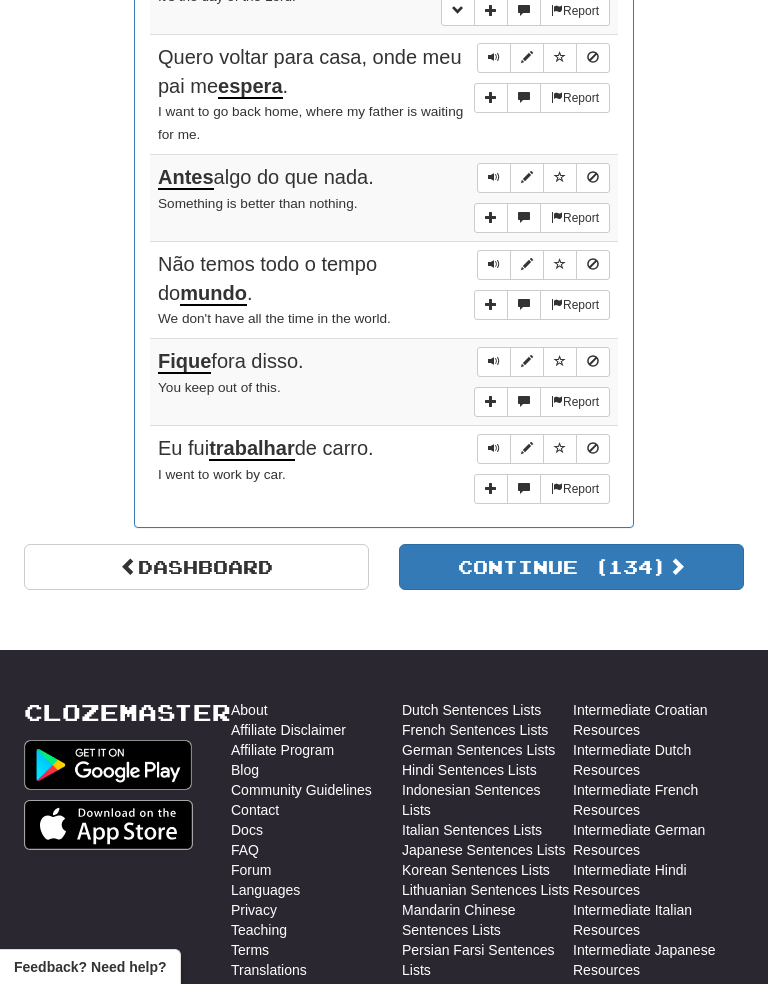 click on "Round Results Stats: Score:   + 128 Time:   2 : 10 New:   0 Review:   10 Correct:   10 Incorrect:   2 Get fluent faster. Get  Clozemaster Pro   Progress:  /  Level:  94 3,900  points to level  95  - keep going! Ranked:  157 th  this week ( 6  points to  156 th ) Sentences:  Report Tem um homem na  porta  que quer falar com você. There’s a man at the door who wants to talk to you.  Report Venha  logo  de uma vez. Come at once.  Report " Algo  mais?" "Não, é tudo." "Anything else?" "No, that's all."  Report Essa  é uma informação interessante. That's an interesting piece of information.  Report É o  dia  do Senhor. It's the day of the Lord.  Report Quero voltar para casa, onde meu pai me  espera . I want to go back home, where my father is waiting for me.  Report Antes  algo do que nada. Something is better than nothing.  Report Não temos todo o tempo do  mundo . We don't have all the time in the world.  Report Fique  fora disso. You keep out of this.  Report Eu fui  trabalhar  de carro." at bounding box center (384, -310) 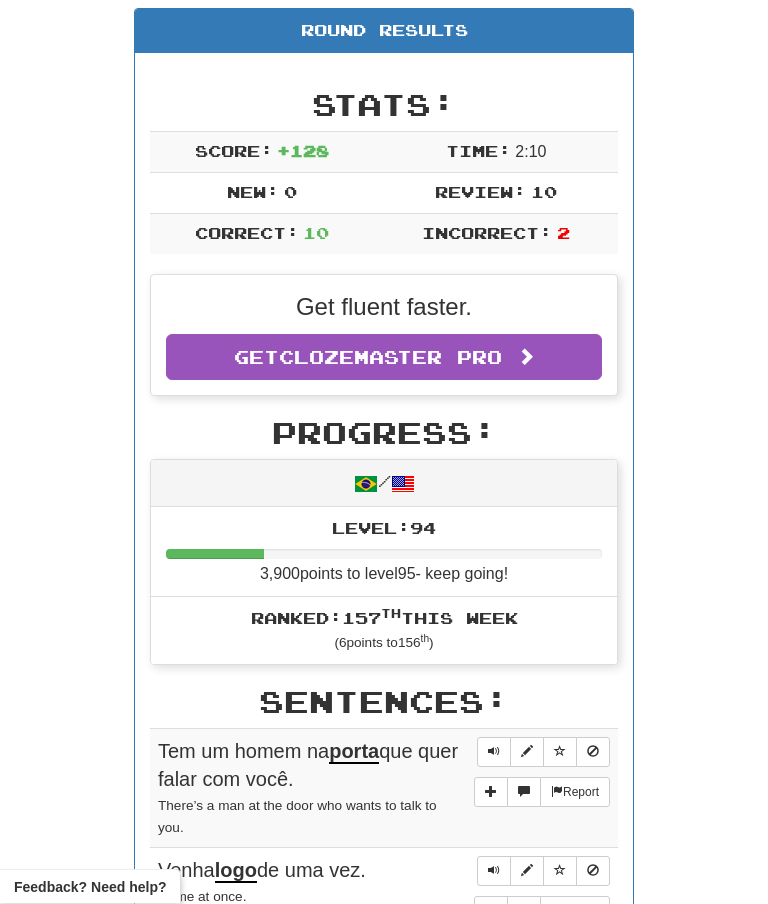 scroll, scrollTop: 0, scrollLeft: 0, axis: both 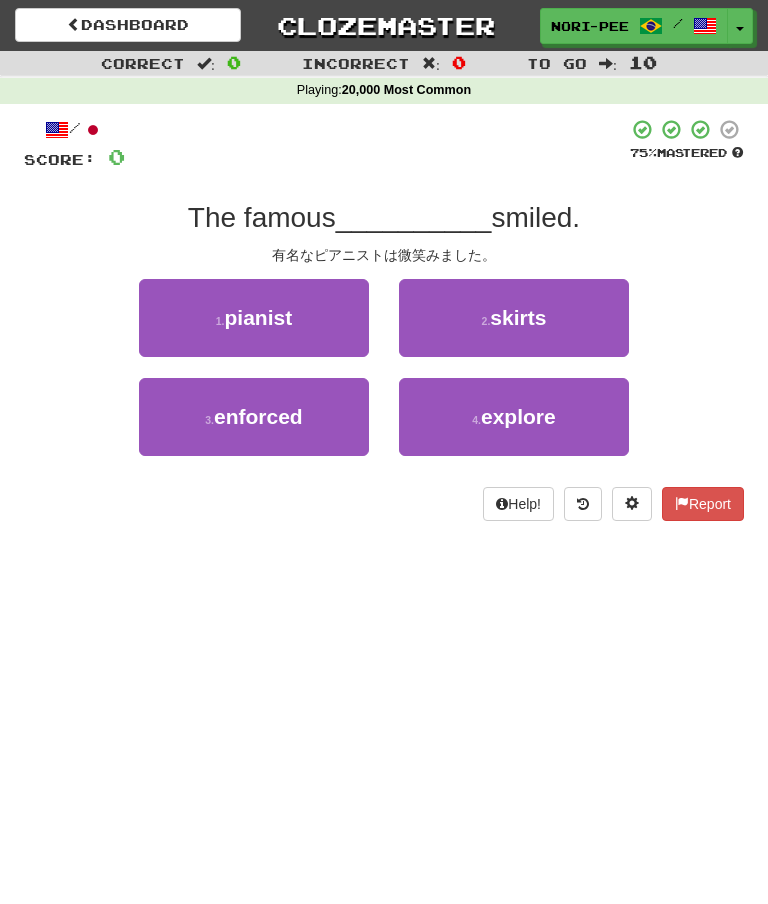 click on "Dashboard" at bounding box center [128, 25] 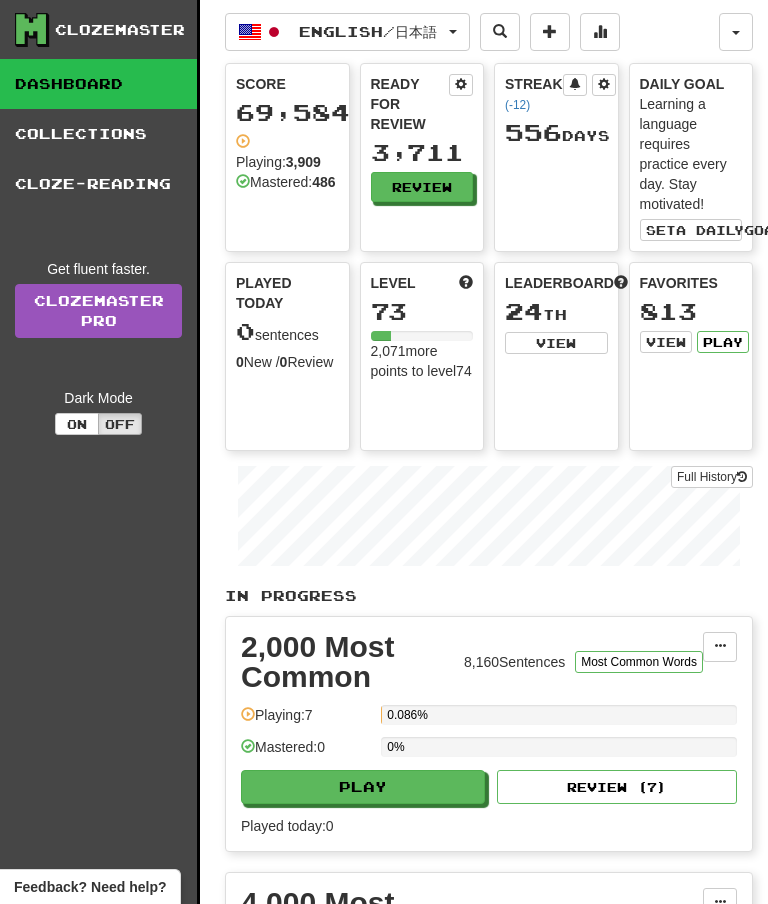 scroll, scrollTop: 0, scrollLeft: 0, axis: both 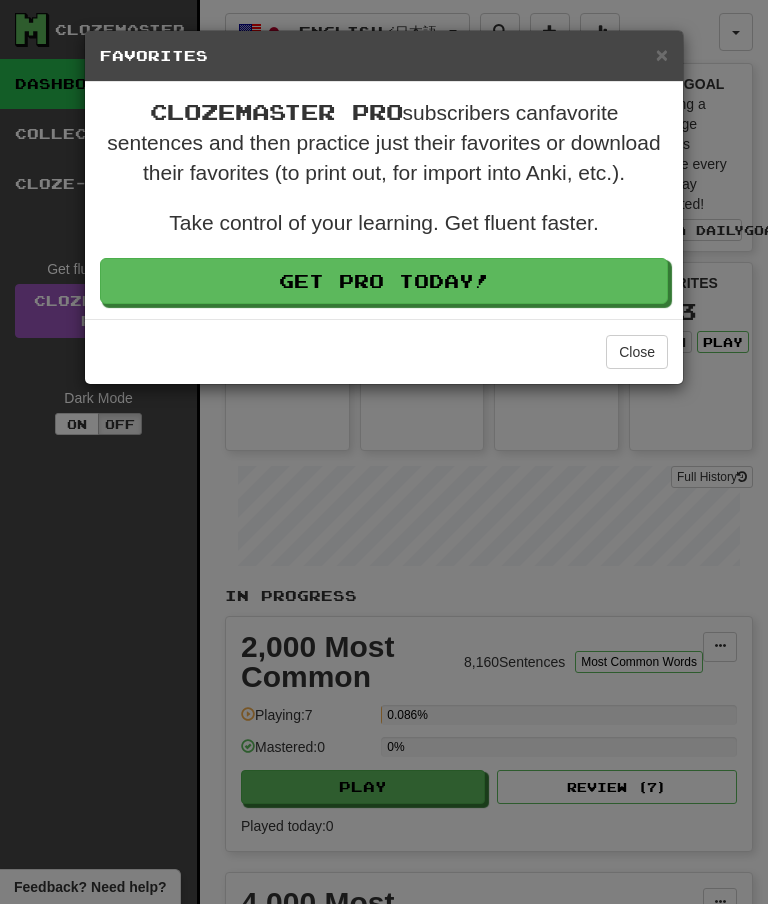click on "Close" at bounding box center (637, 352) 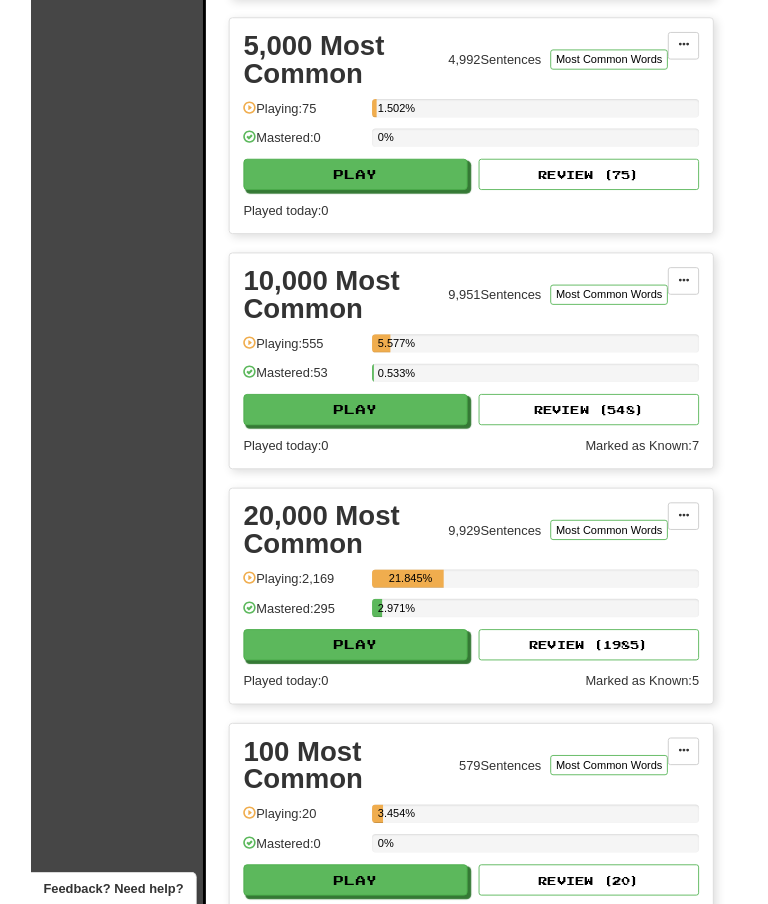 scroll, scrollTop: 1189, scrollLeft: 12, axis: both 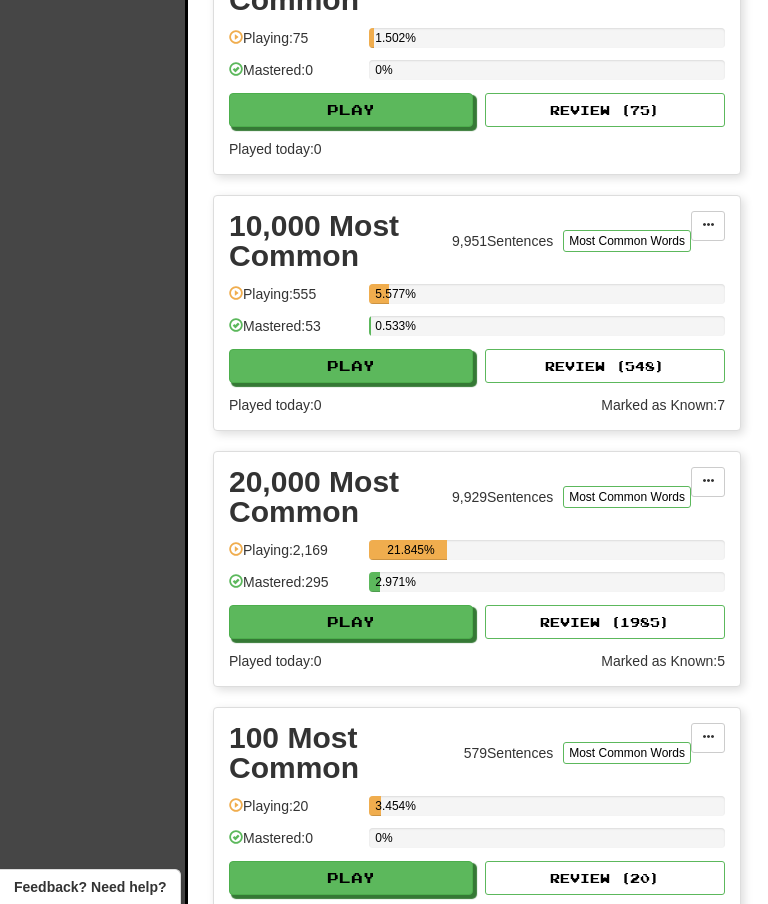 click on "Play" at bounding box center [351, 622] 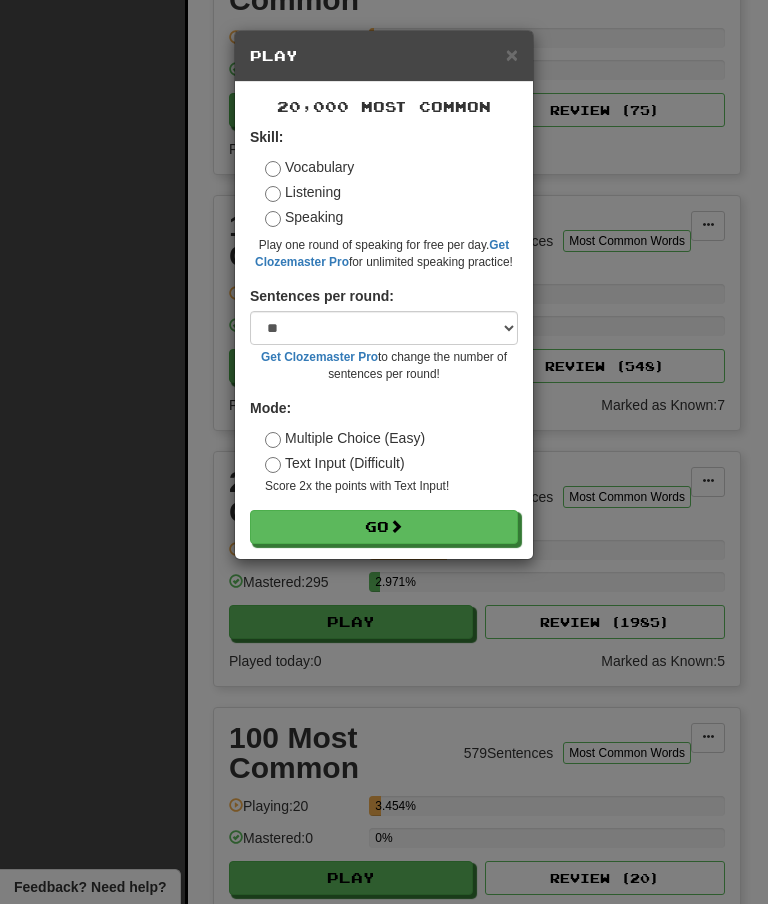 click on "Go" at bounding box center (384, 527) 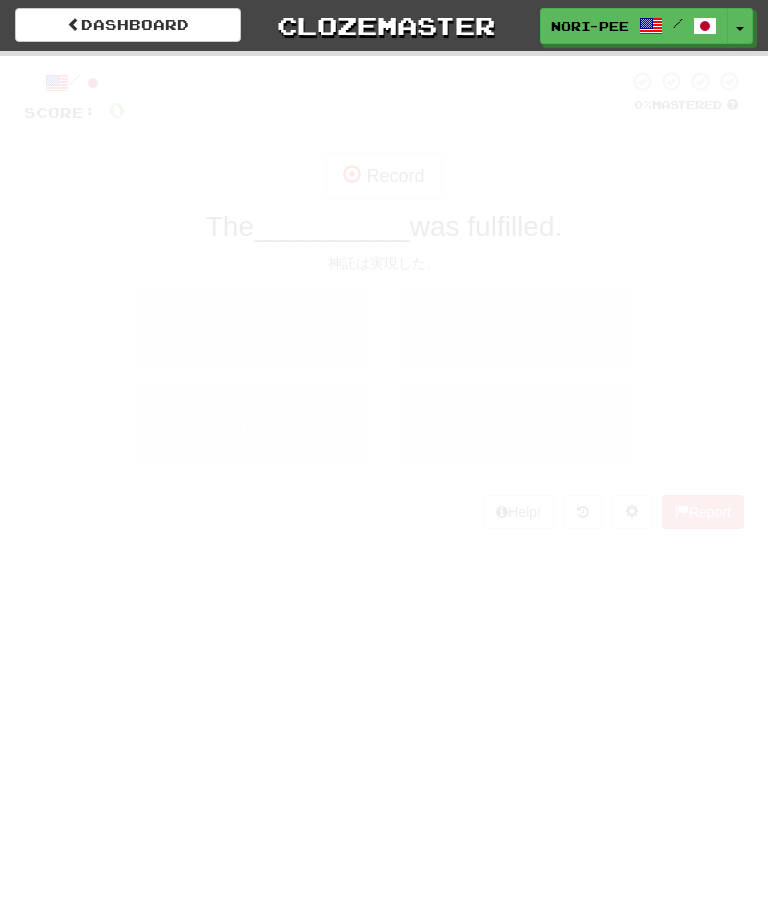 scroll, scrollTop: 0, scrollLeft: 0, axis: both 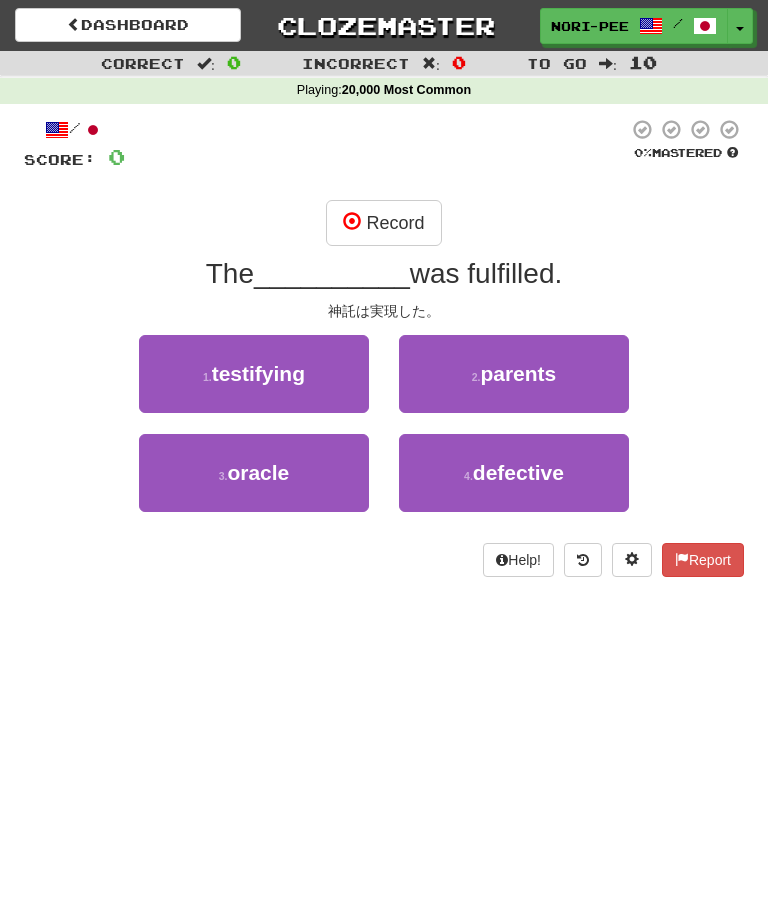 click on "Record" at bounding box center [383, 223] 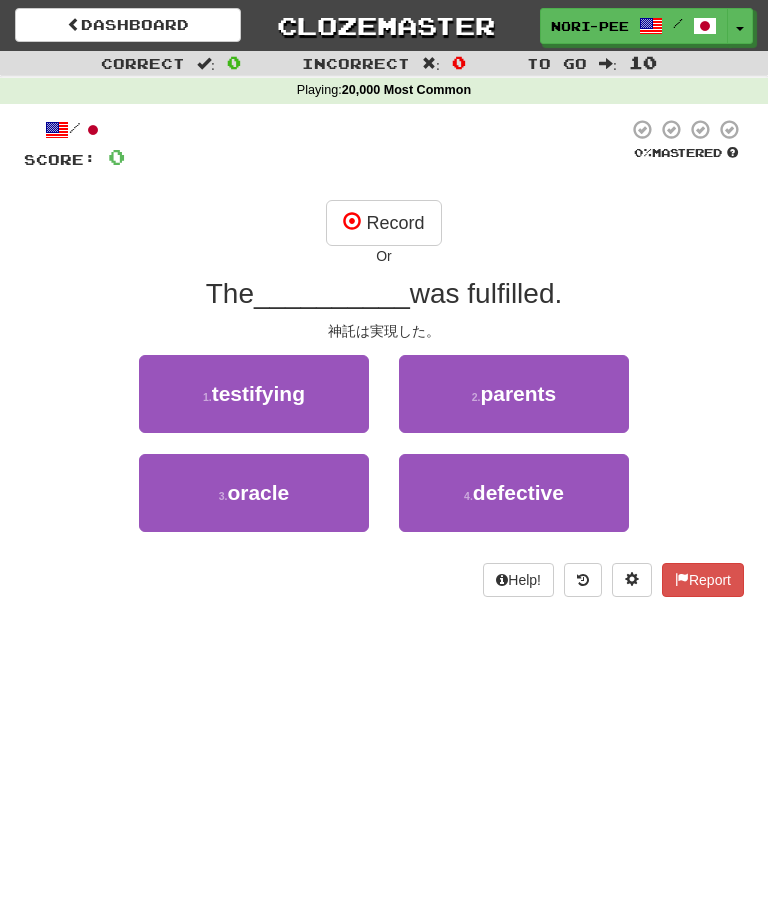click on "Record" at bounding box center [383, 223] 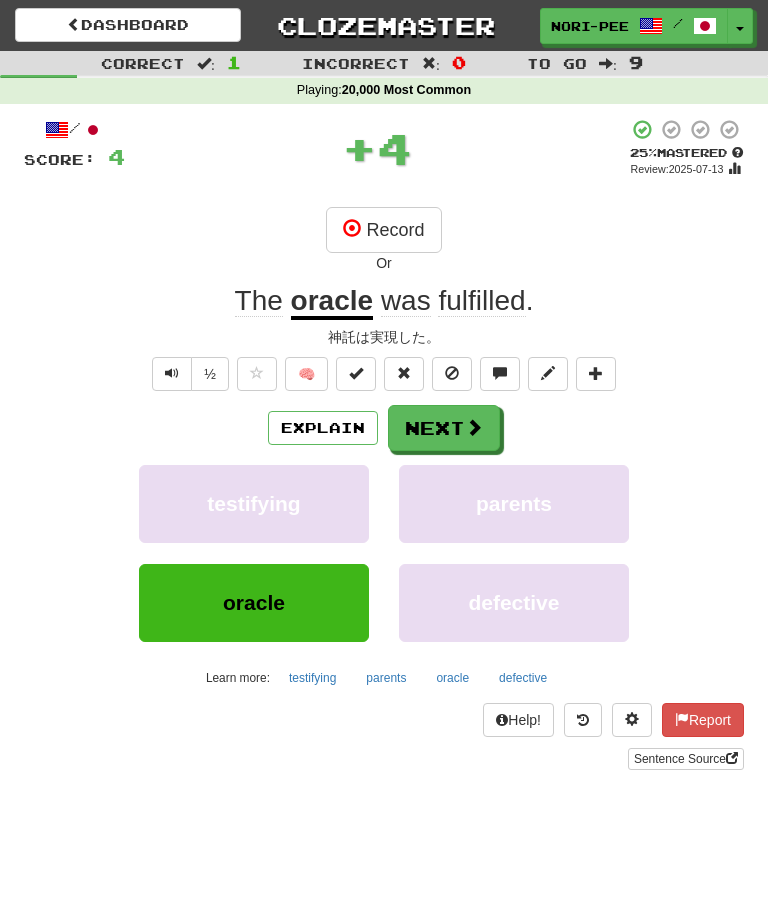 click on "Explain" at bounding box center [323, 428] 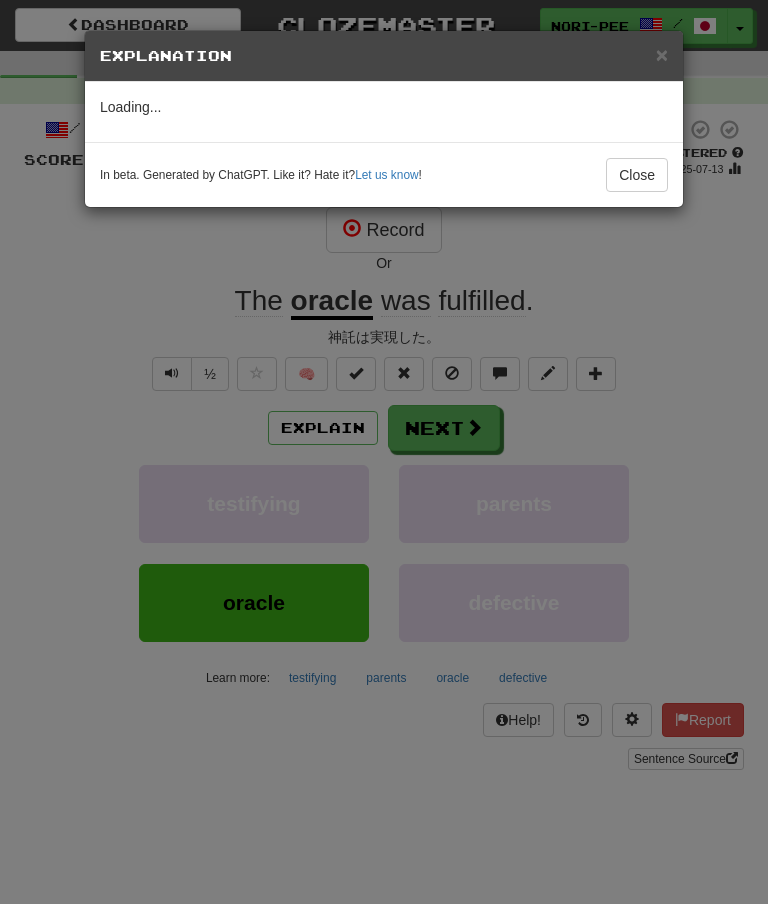 click on "Close" at bounding box center (637, 175) 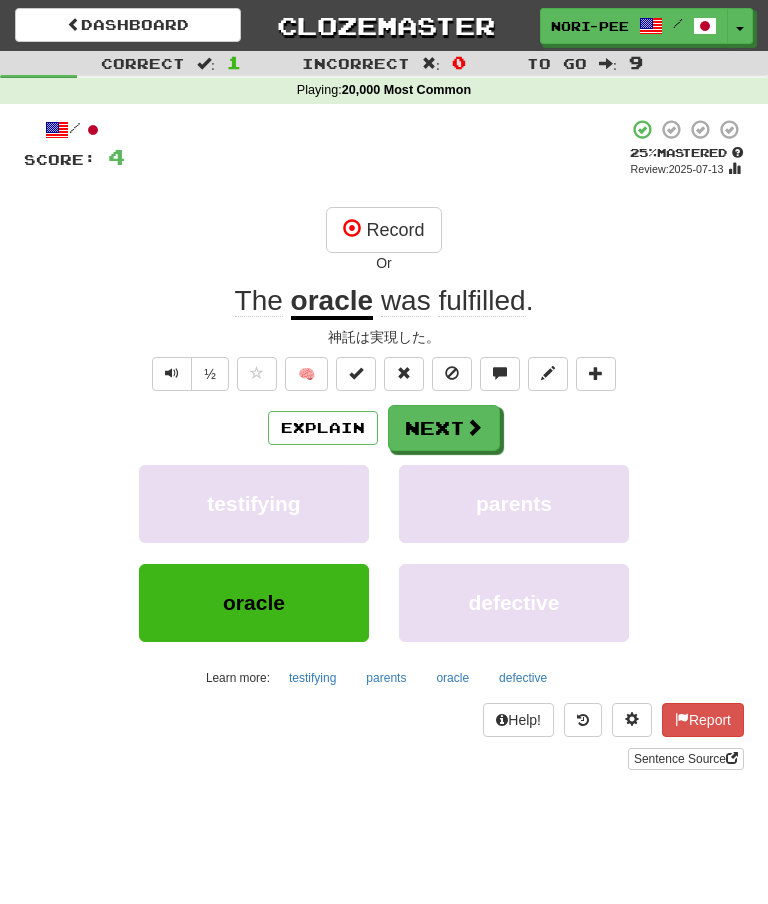 click on "Next" at bounding box center [444, 428] 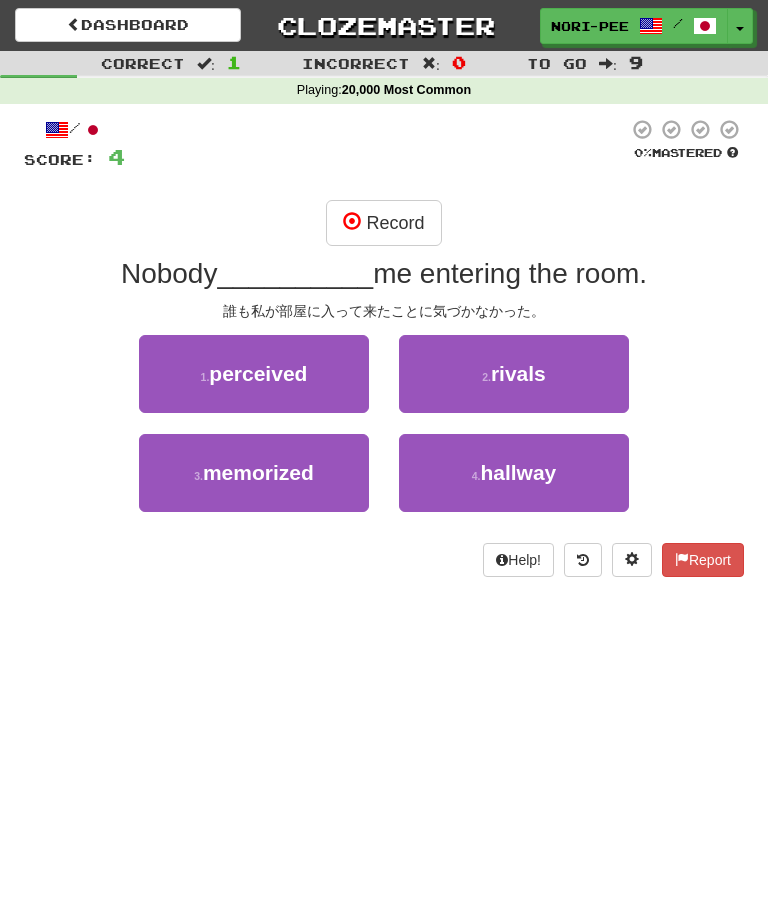 click on "Dashboard" at bounding box center [128, 25] 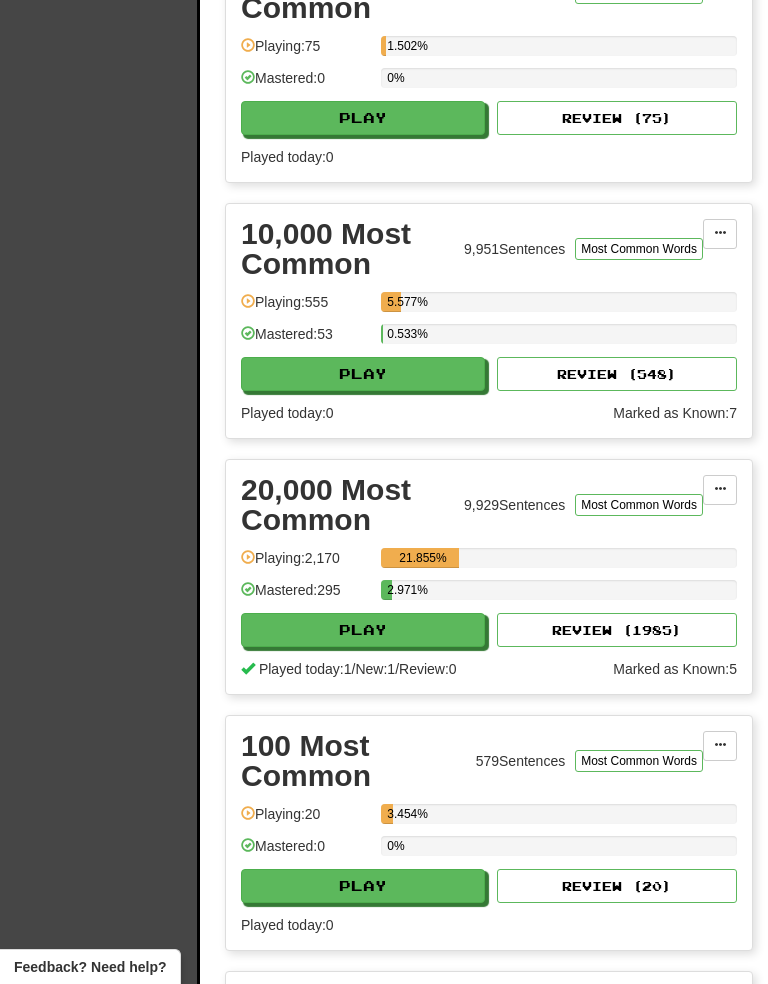 scroll, scrollTop: 1182, scrollLeft: 0, axis: vertical 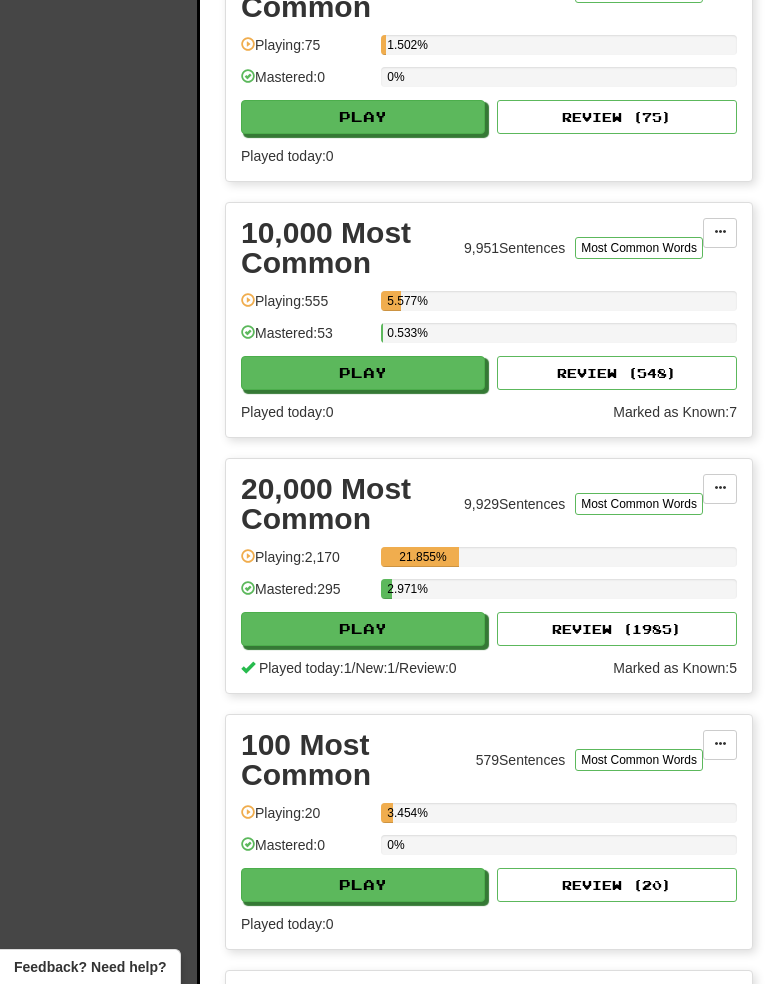 click on "Play" at bounding box center [363, 629] 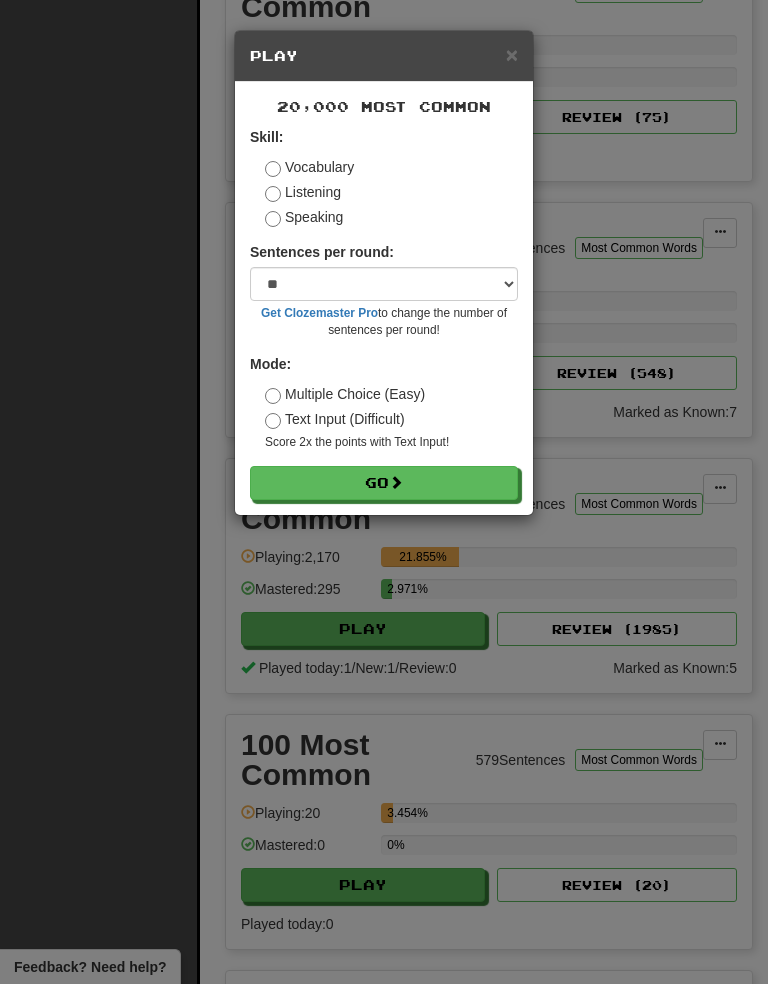 click on "Go" at bounding box center [384, 483] 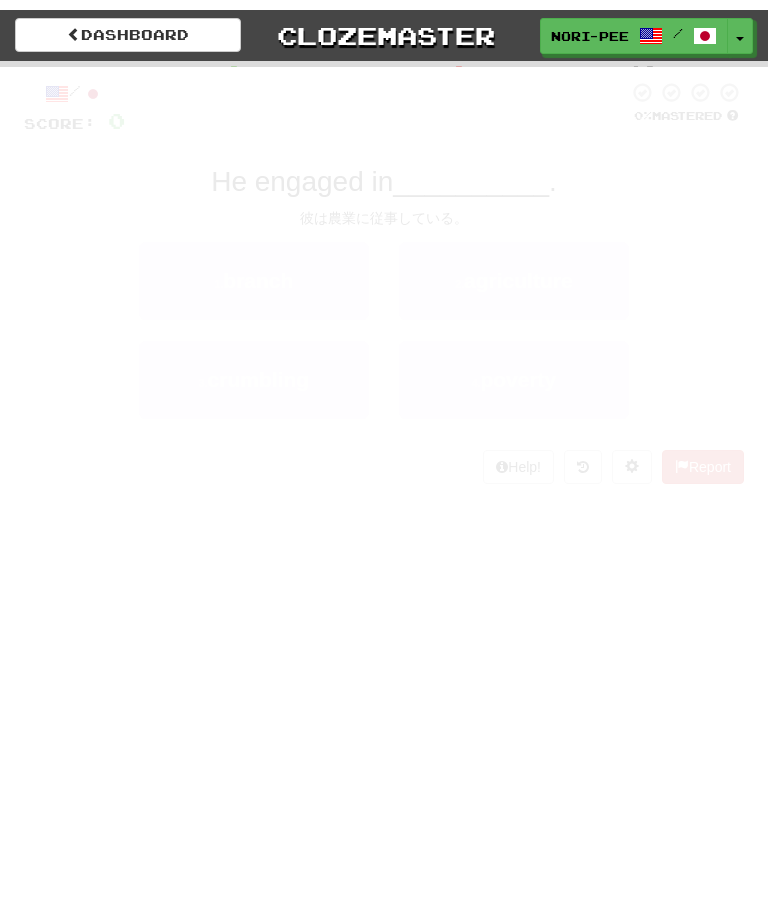 scroll, scrollTop: 0, scrollLeft: 0, axis: both 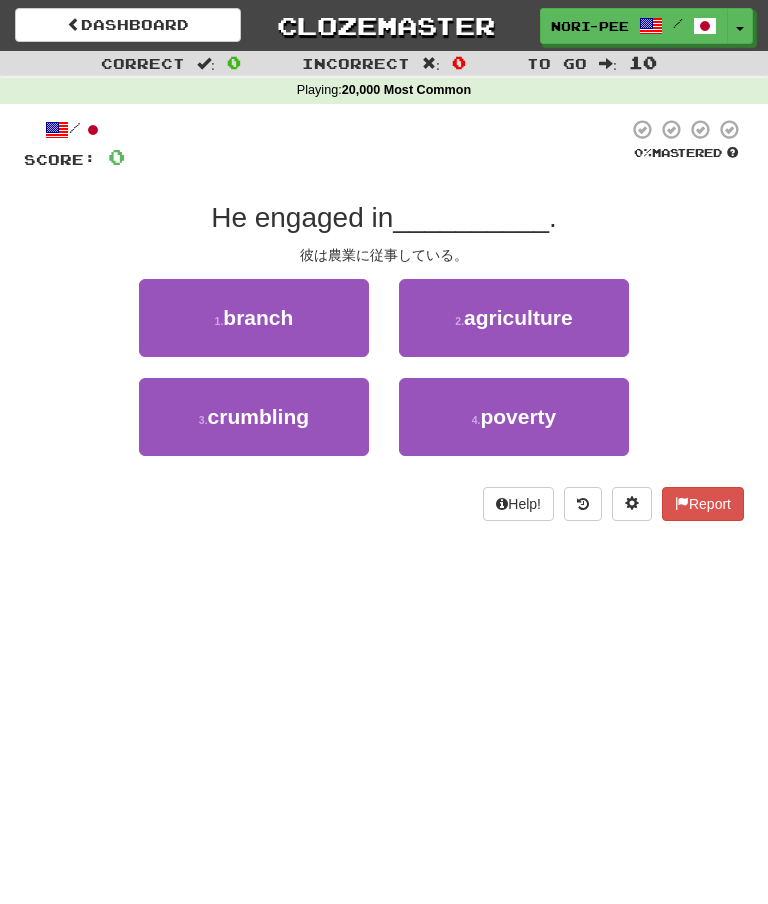 click on "agriculture" at bounding box center [518, 317] 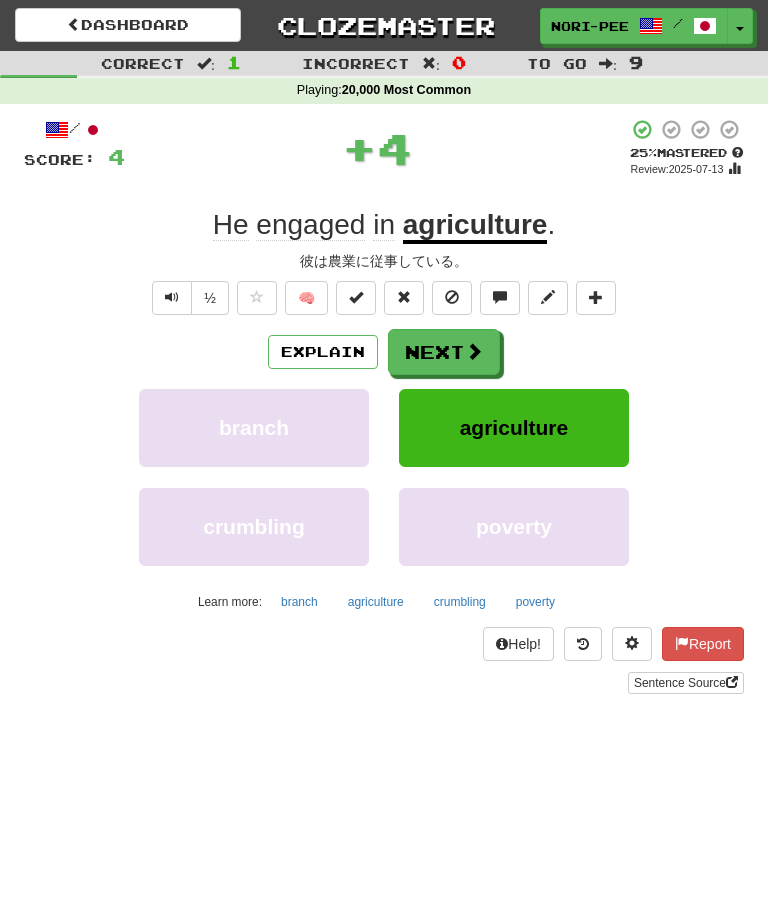 click on "Next" at bounding box center (444, 352) 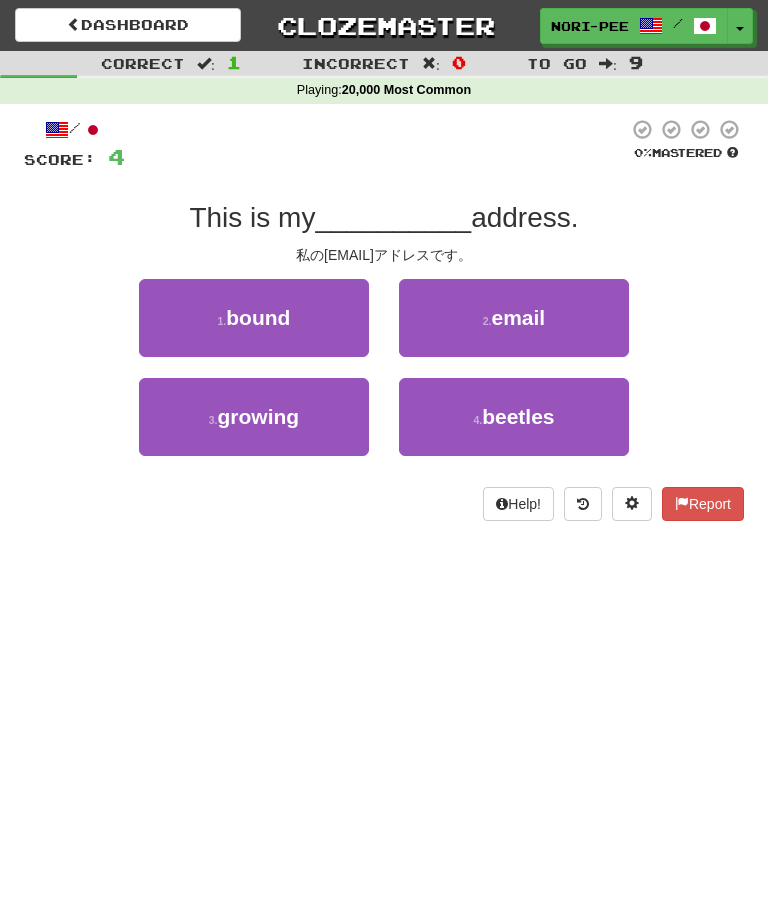 click on "email" at bounding box center (518, 317) 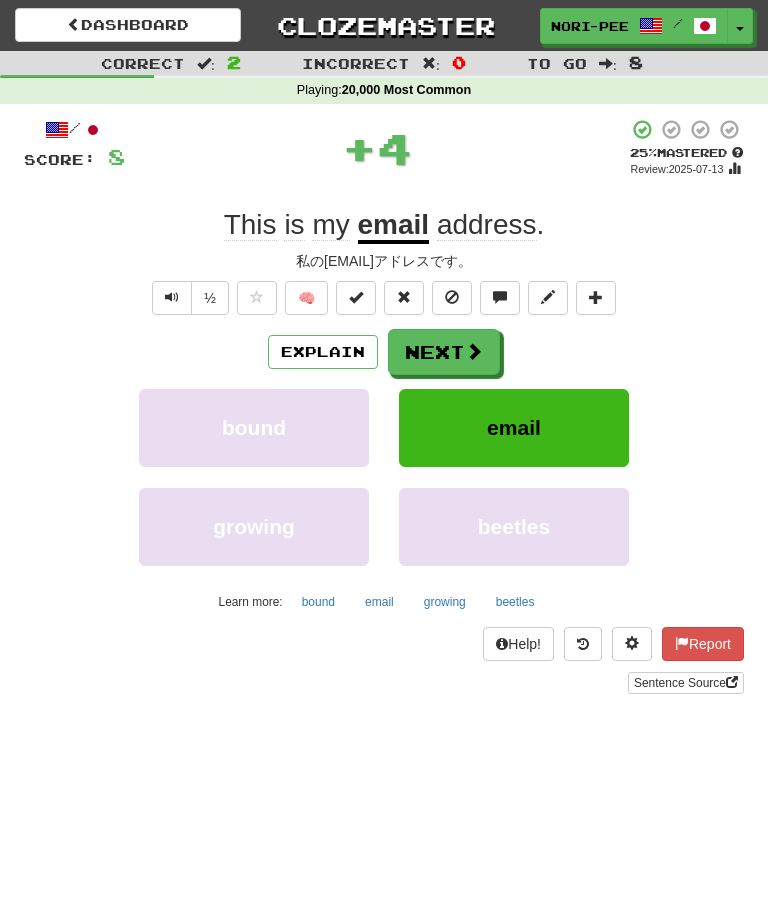 click on "Next" at bounding box center [444, 352] 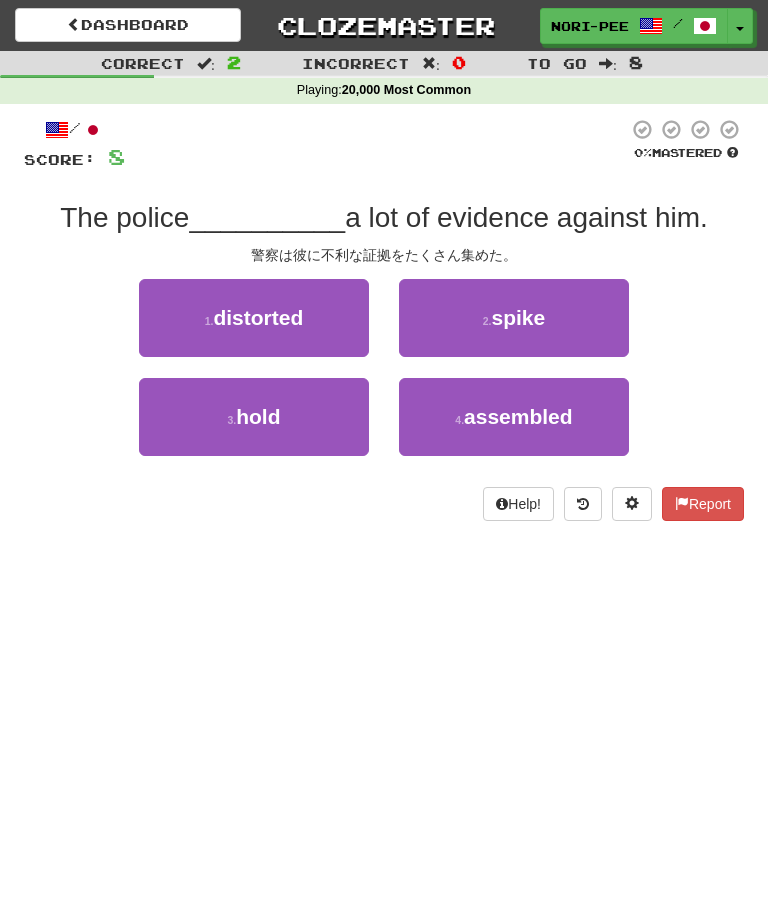 click on "assembled" at bounding box center (518, 416) 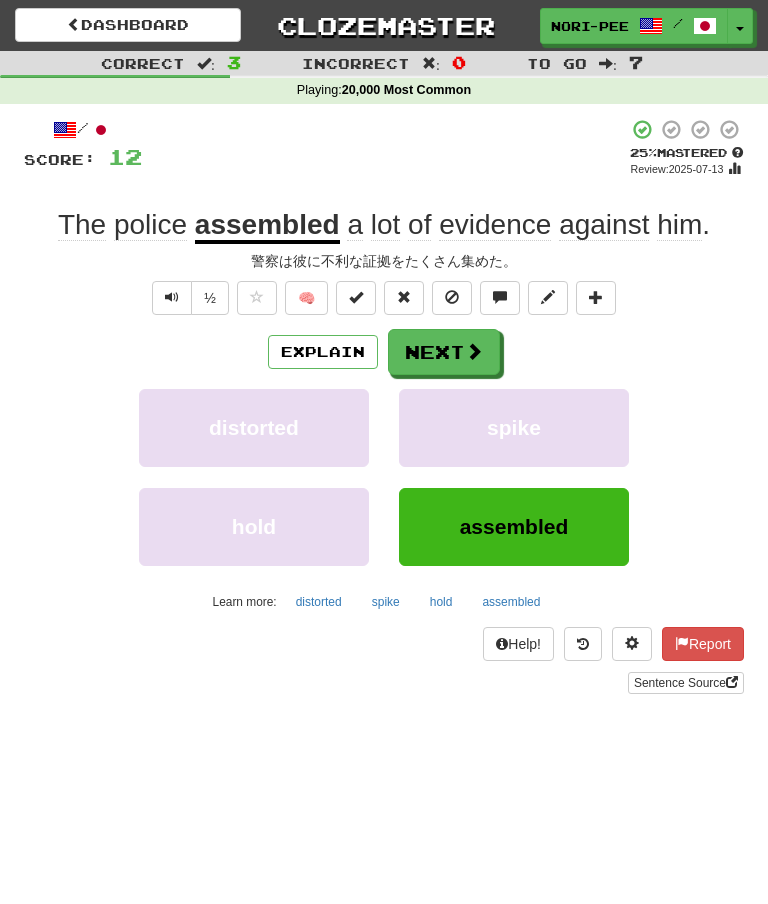click on "Next" at bounding box center (444, 352) 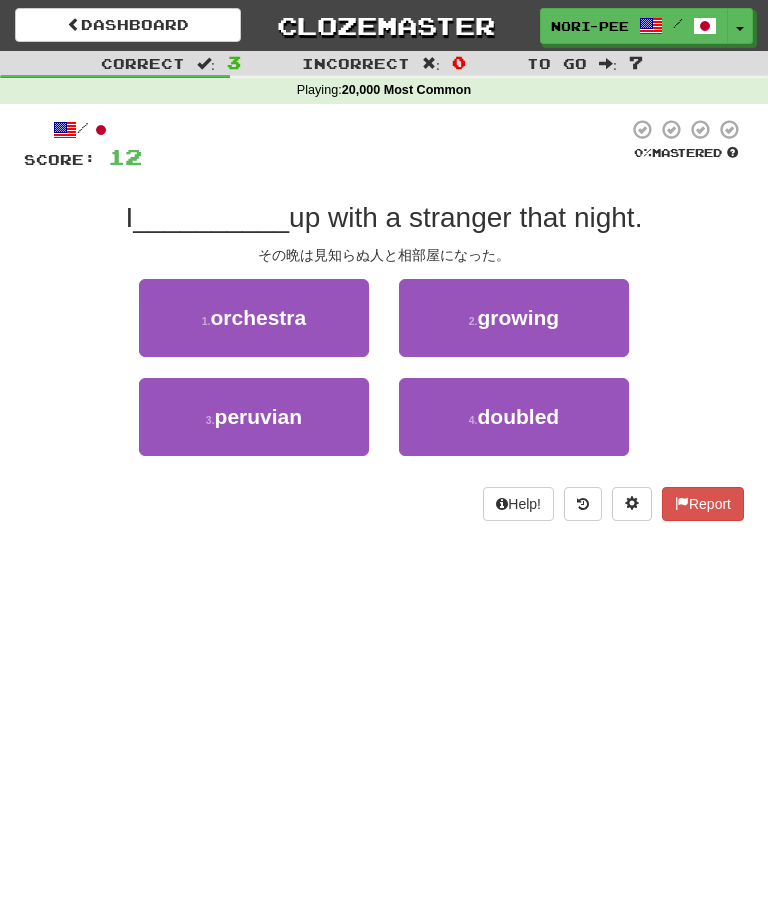click on "4 .  doubled" at bounding box center [514, 417] 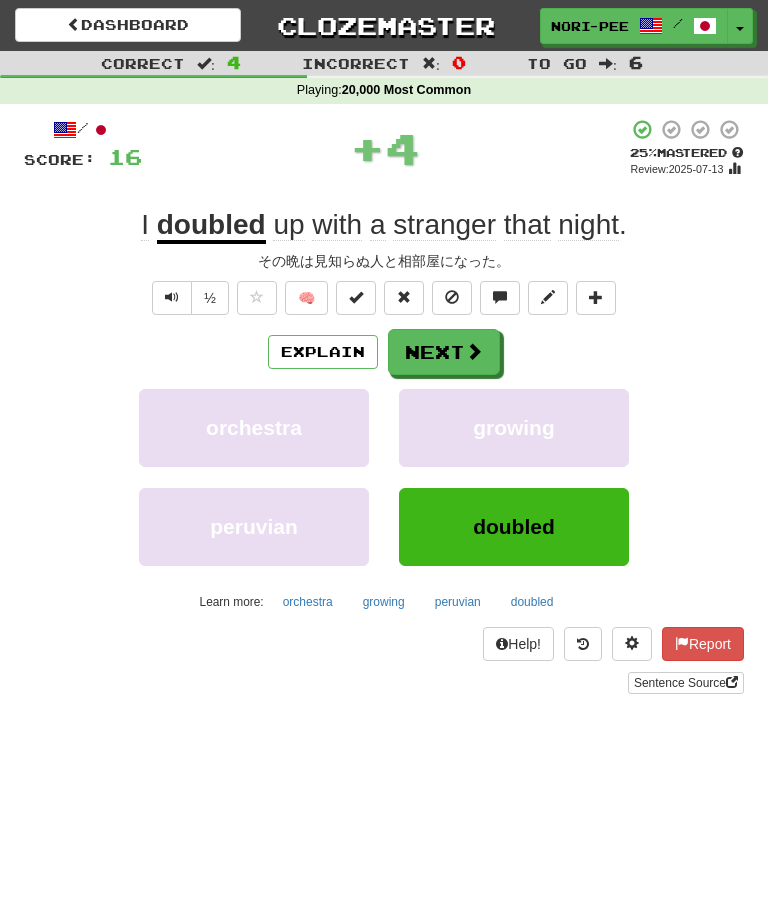 click on "Explain" at bounding box center (323, 352) 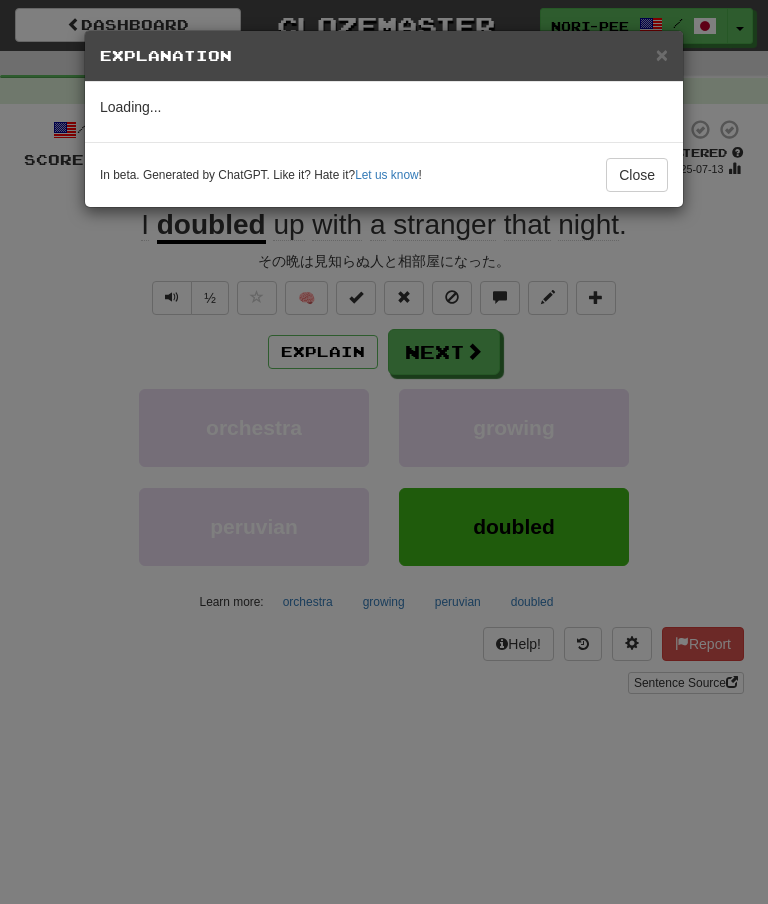 click on "Close" at bounding box center [637, 175] 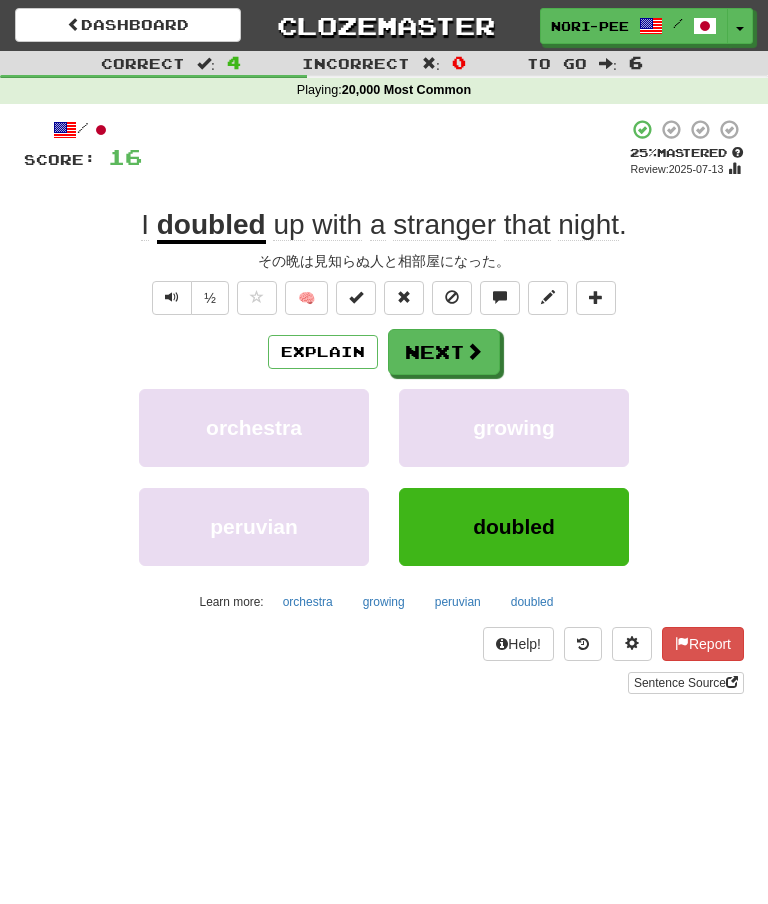 click on "Next" at bounding box center [444, 352] 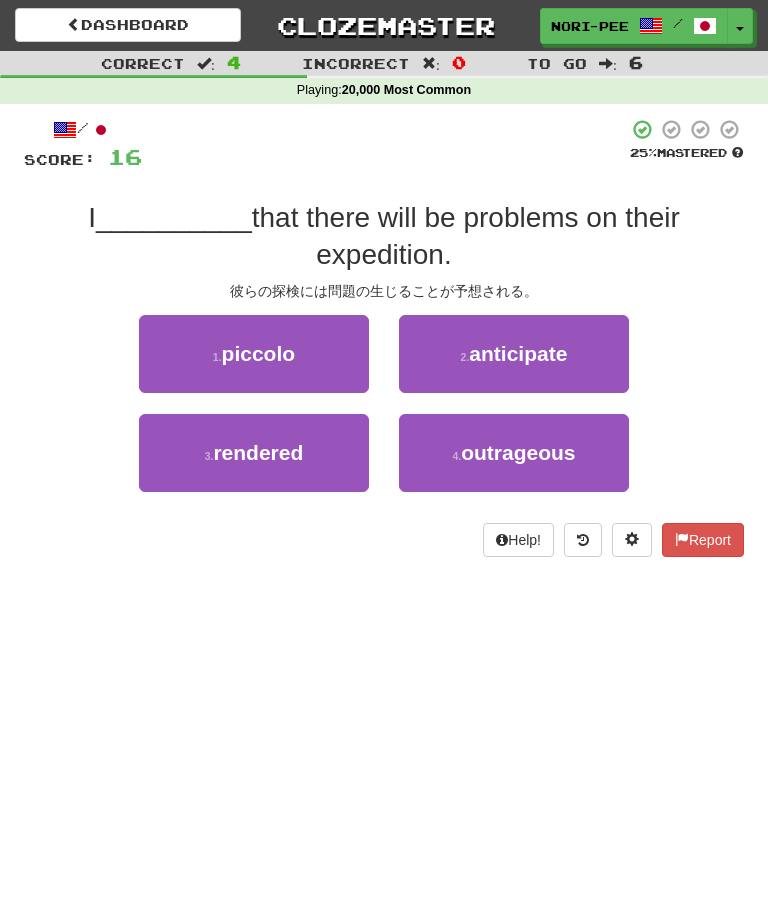 click on "2 .  anticipate" at bounding box center [514, 354] 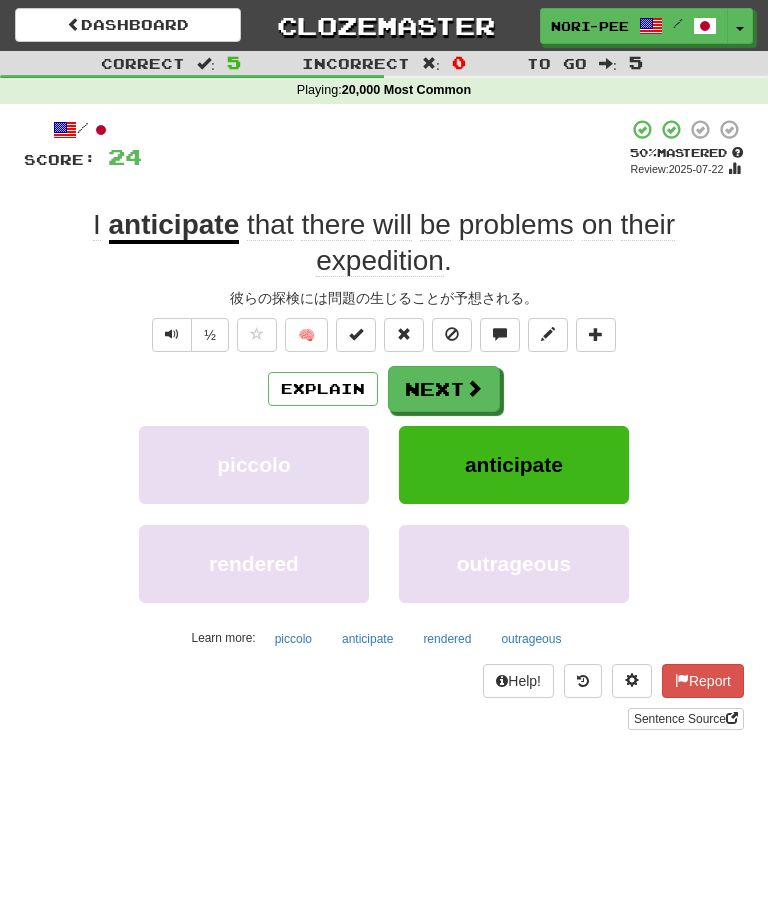 click on "Explain" at bounding box center (323, 389) 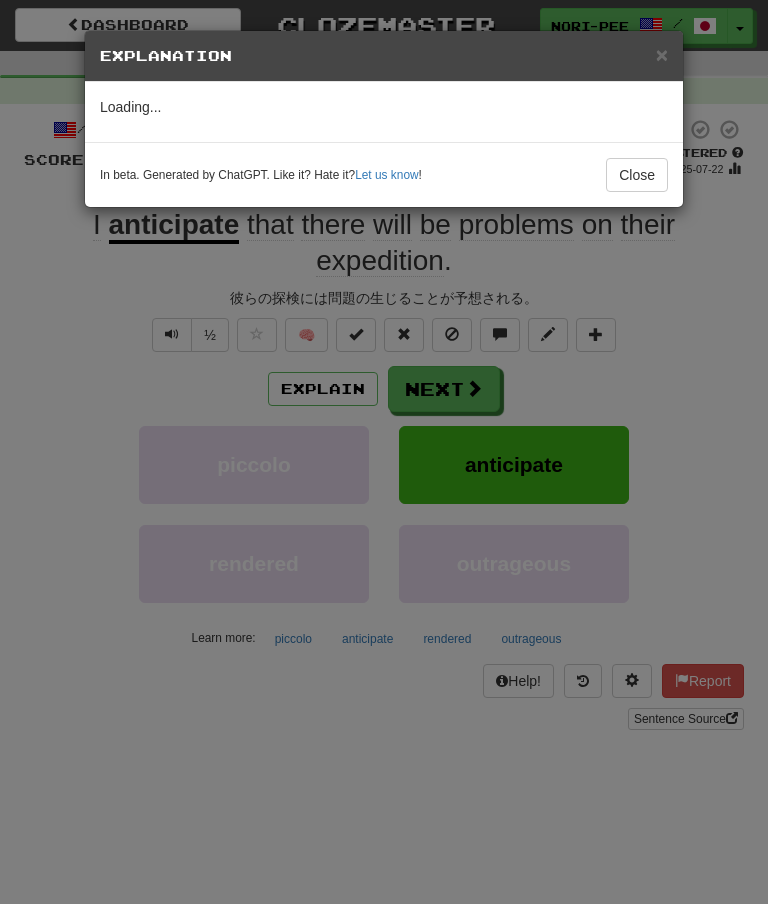 click on "Close" at bounding box center [637, 175] 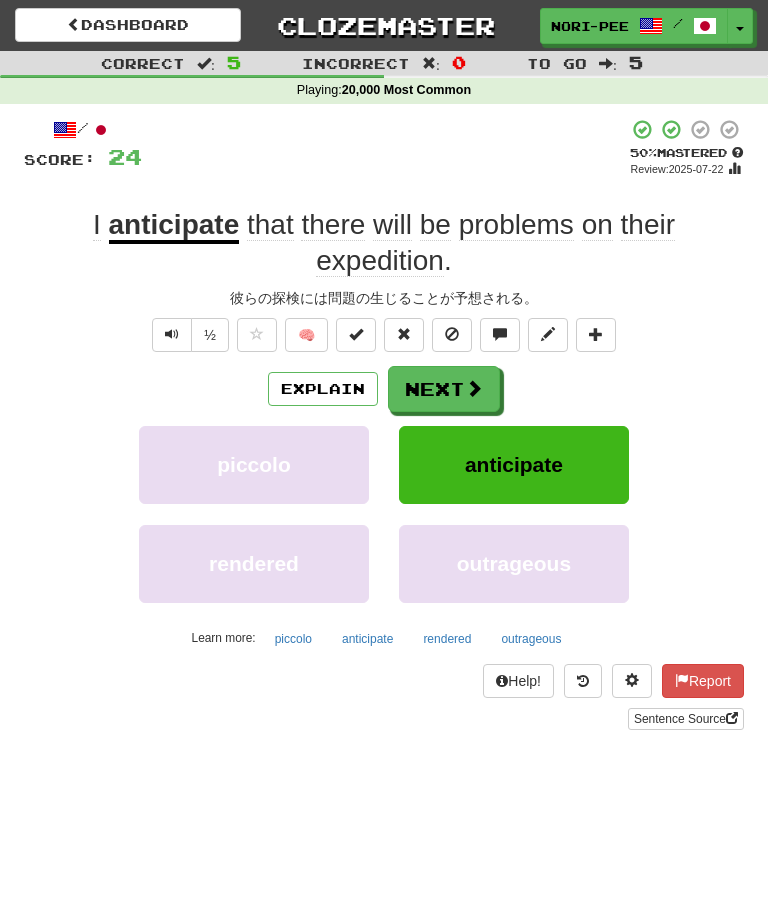 click on "Next" at bounding box center [444, 389] 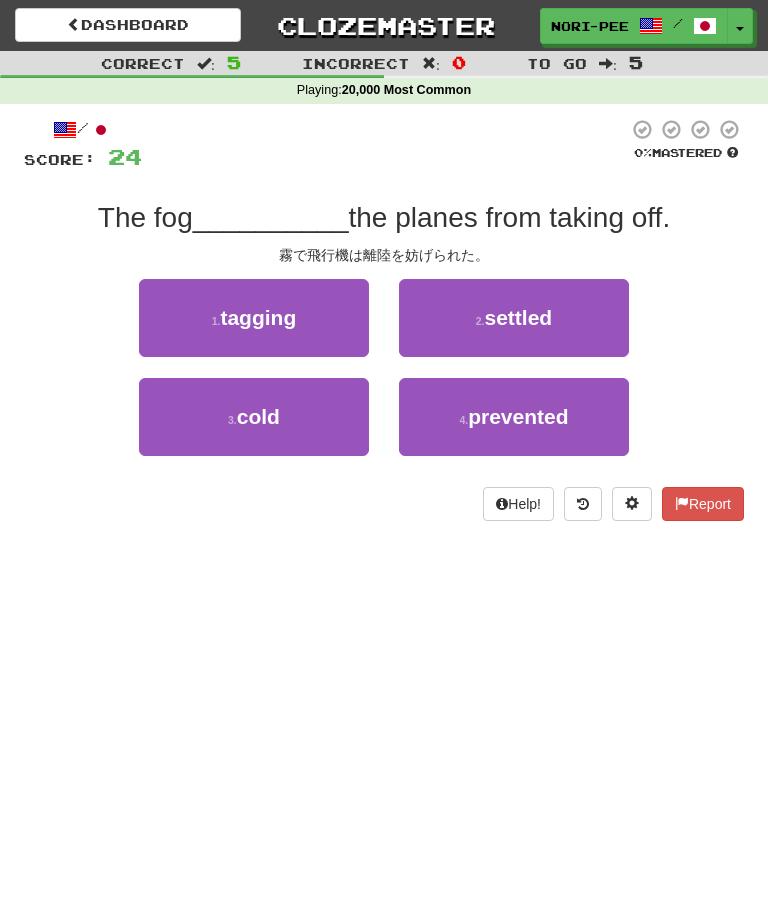 click on "4 ." at bounding box center [463, 420] 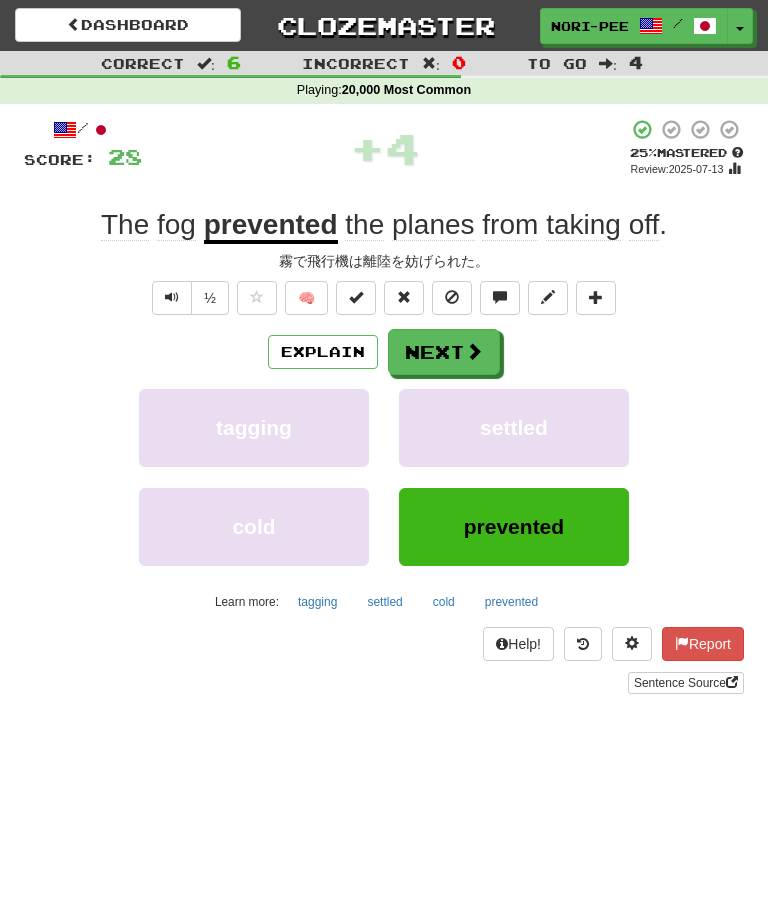 click on "Next" at bounding box center [444, 352] 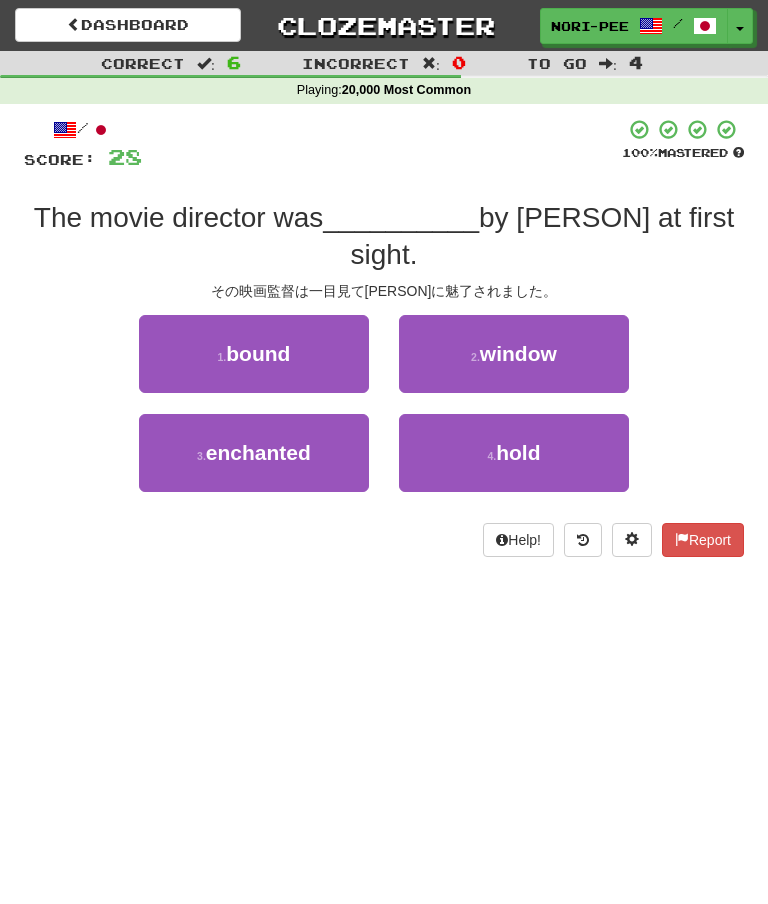 click on "3 .  enchanted" at bounding box center [254, 453] 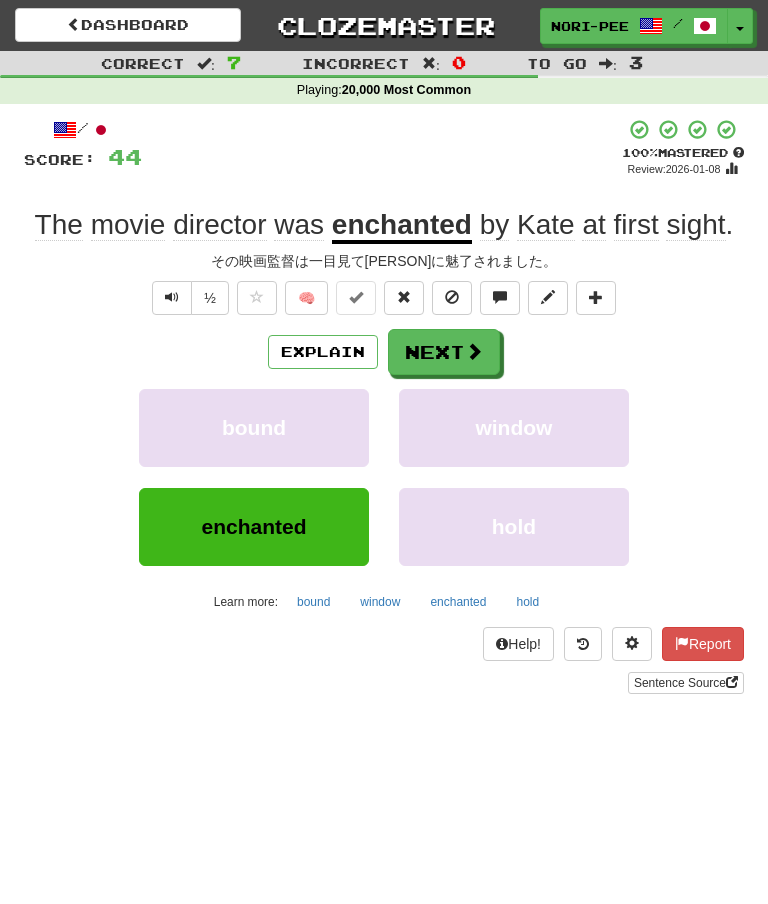 click on "Next" at bounding box center (444, 352) 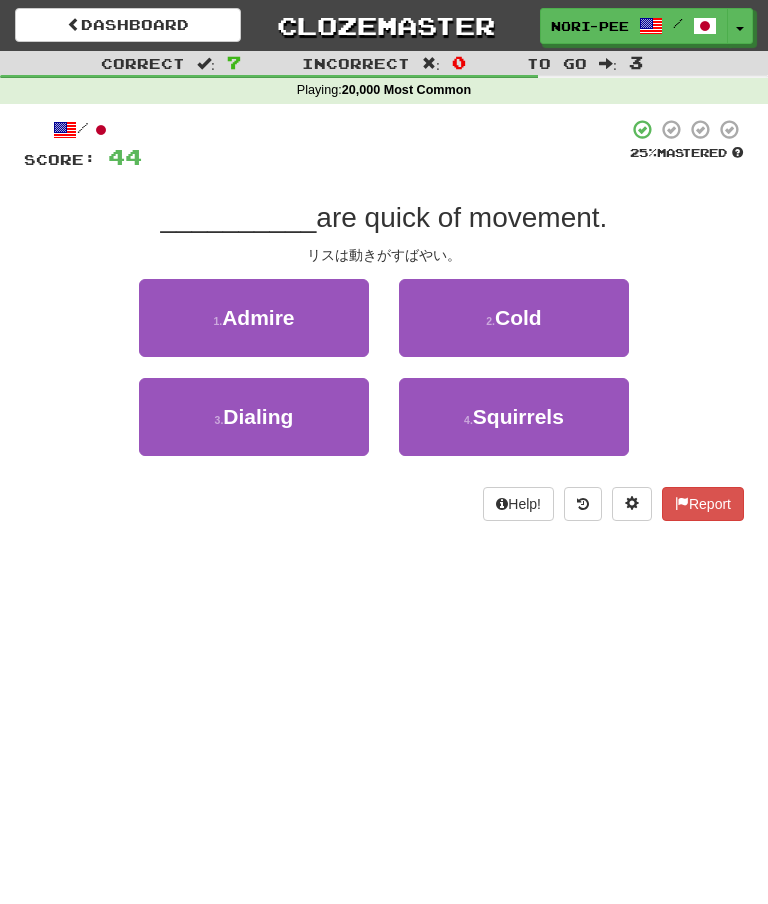 click on "4 .  Squirrels" at bounding box center [514, 417] 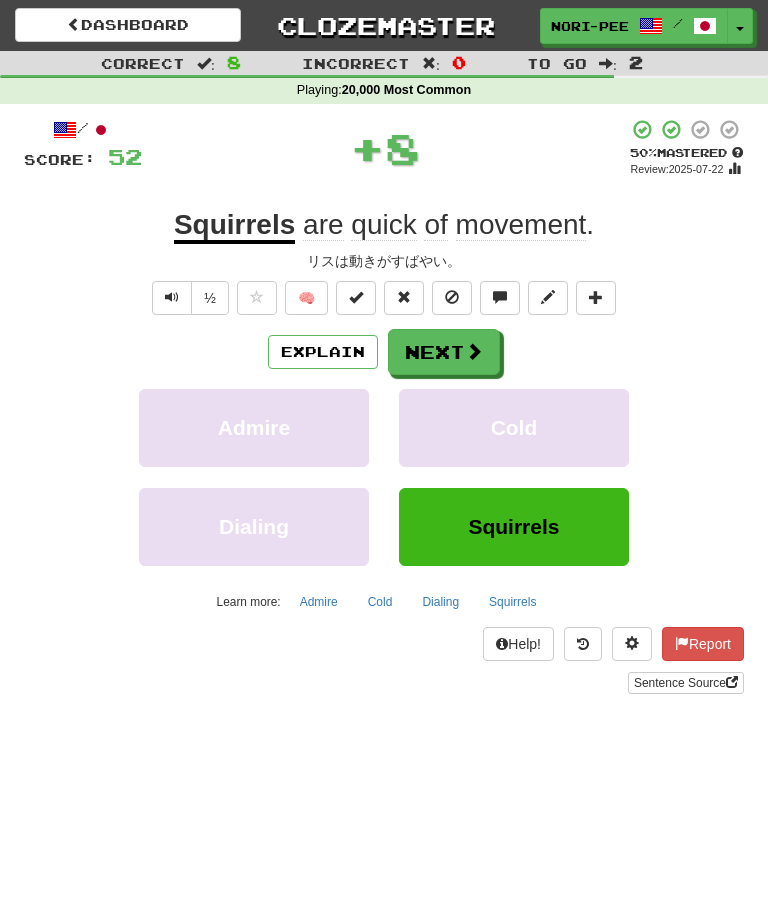 click on "Next" at bounding box center [444, 352] 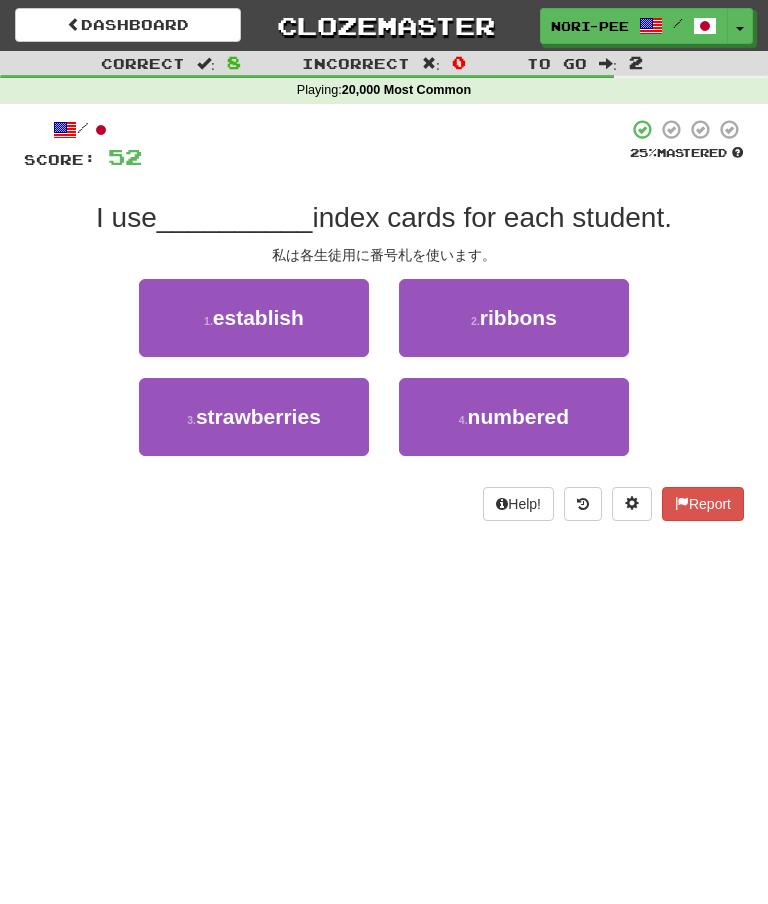 click on "numbered" at bounding box center [519, 416] 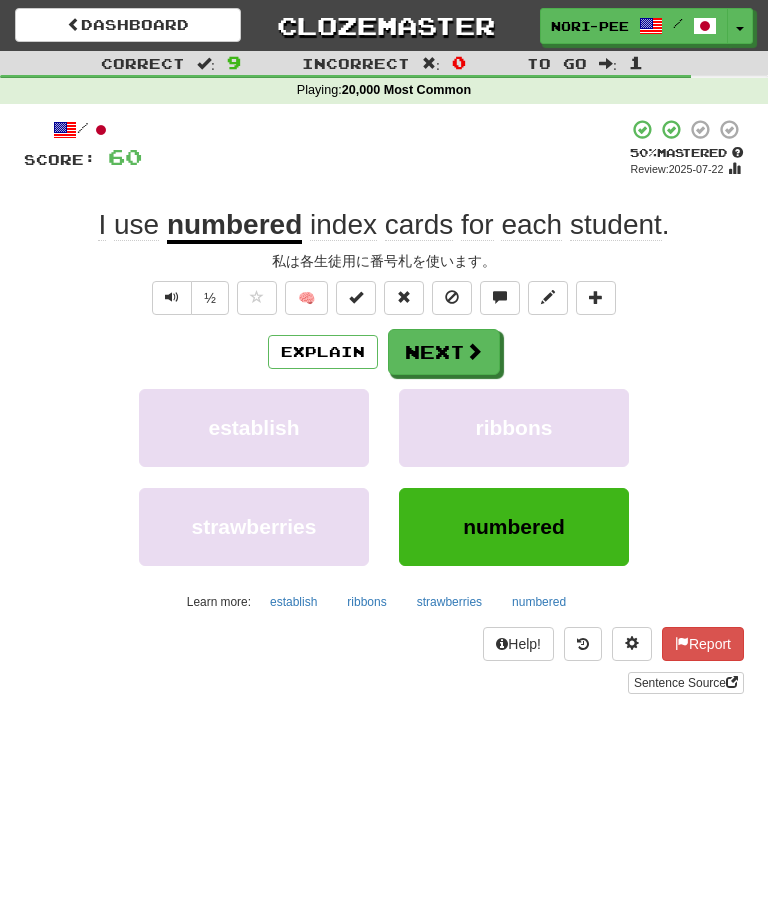 click at bounding box center [474, 351] 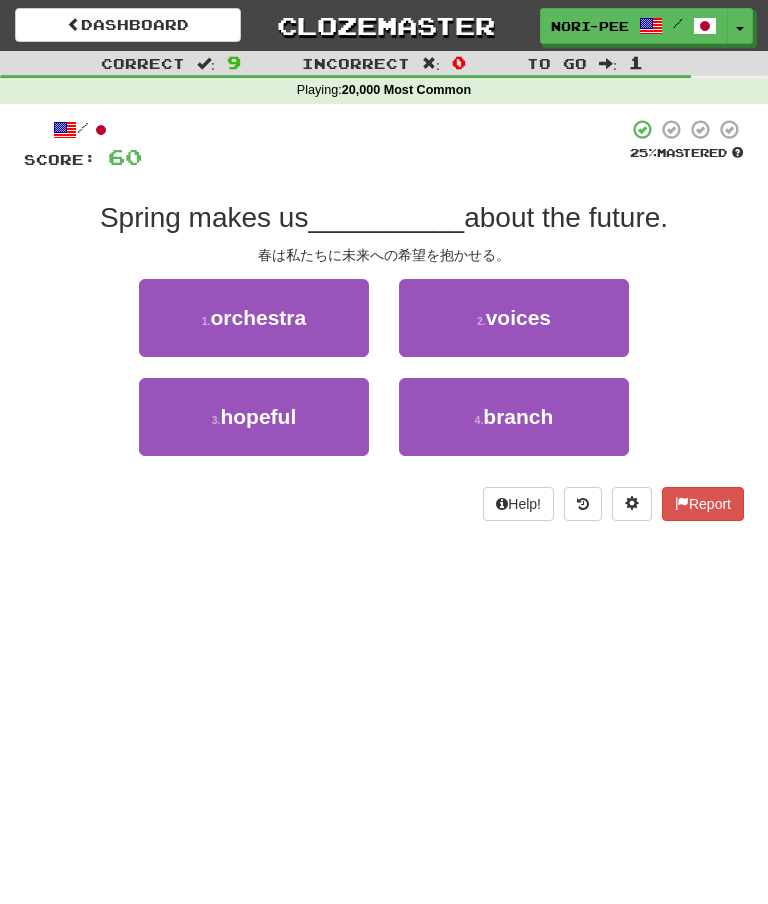 click on "hopeful" at bounding box center (258, 416) 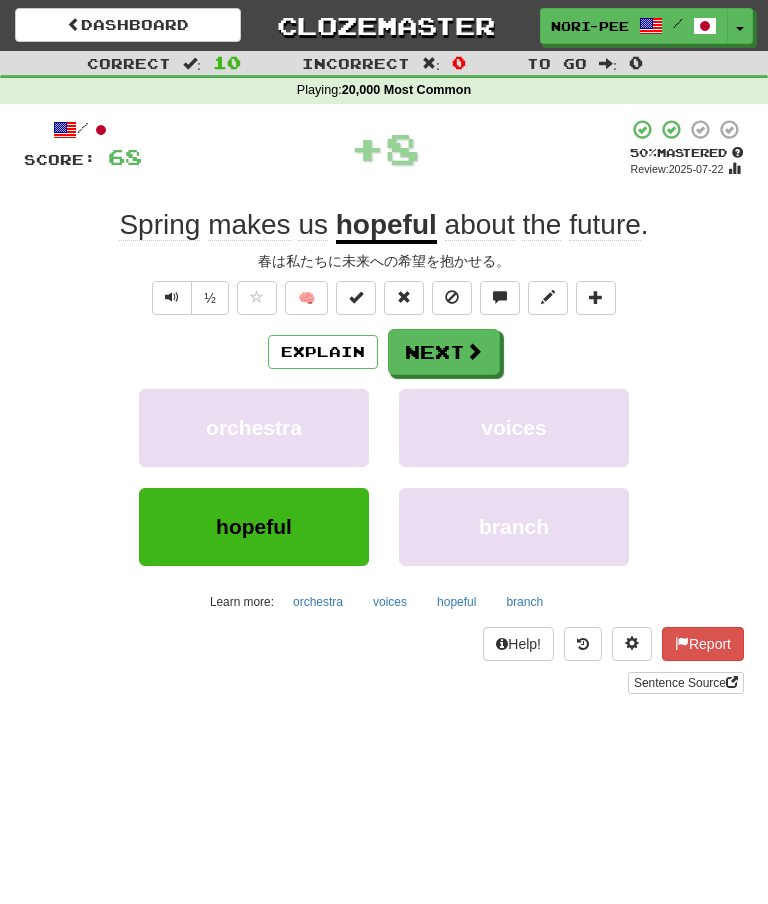 click at bounding box center [474, 351] 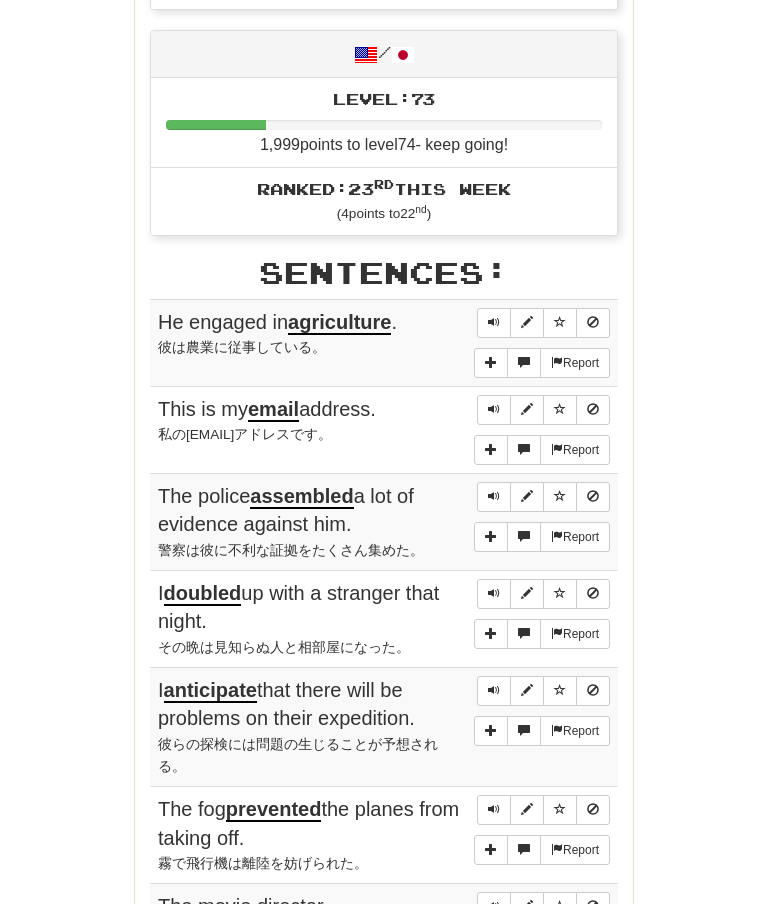 scroll, scrollTop: 924, scrollLeft: 0, axis: vertical 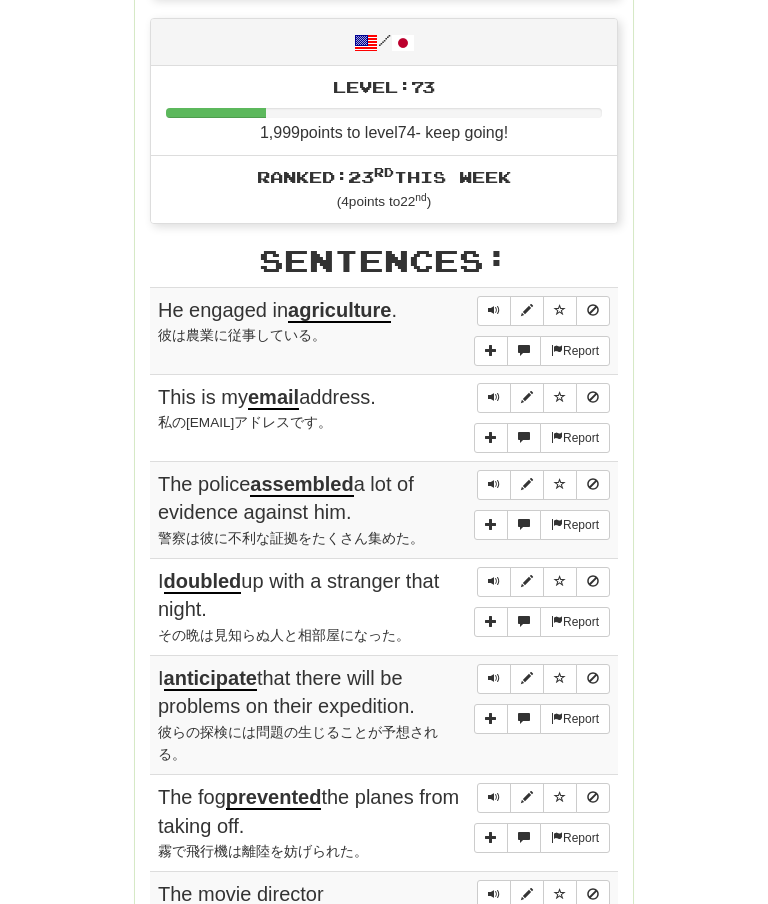 click at bounding box center [494, 312] 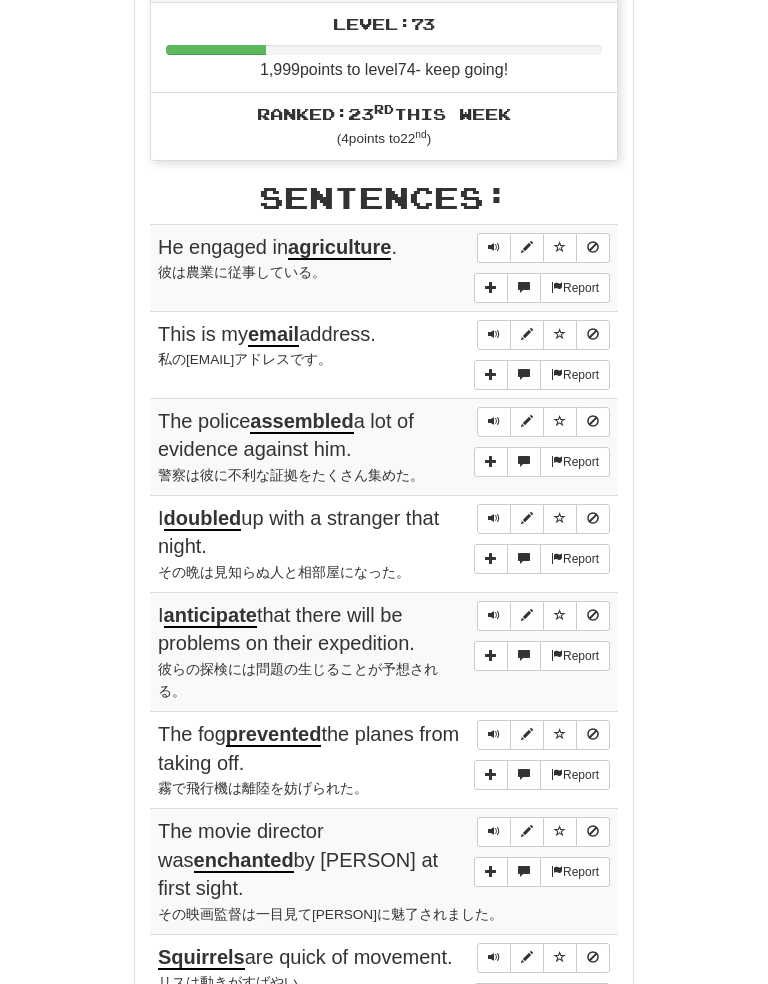 scroll, scrollTop: 988, scrollLeft: 0, axis: vertical 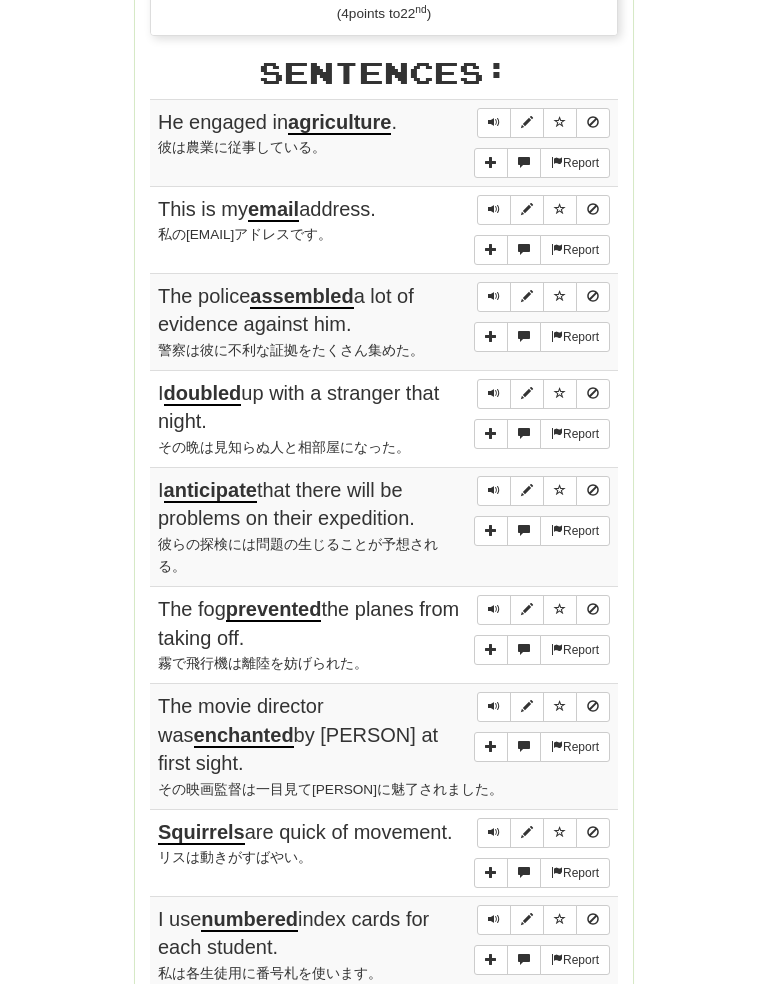 click at bounding box center (494, 491) 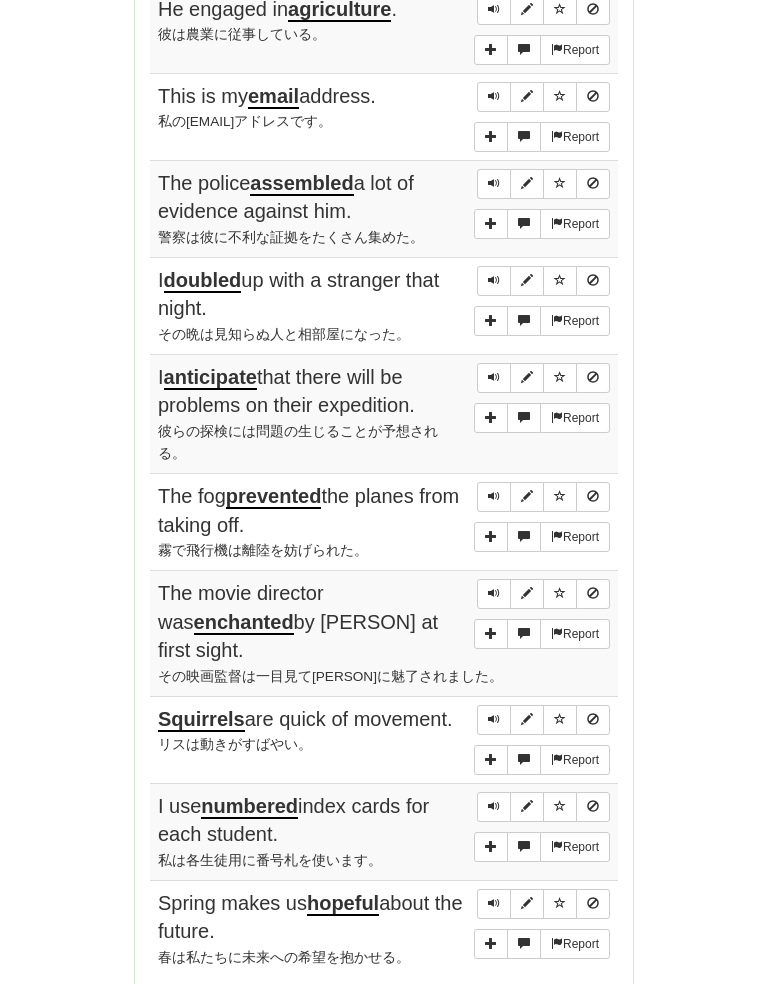 click at bounding box center [494, 498] 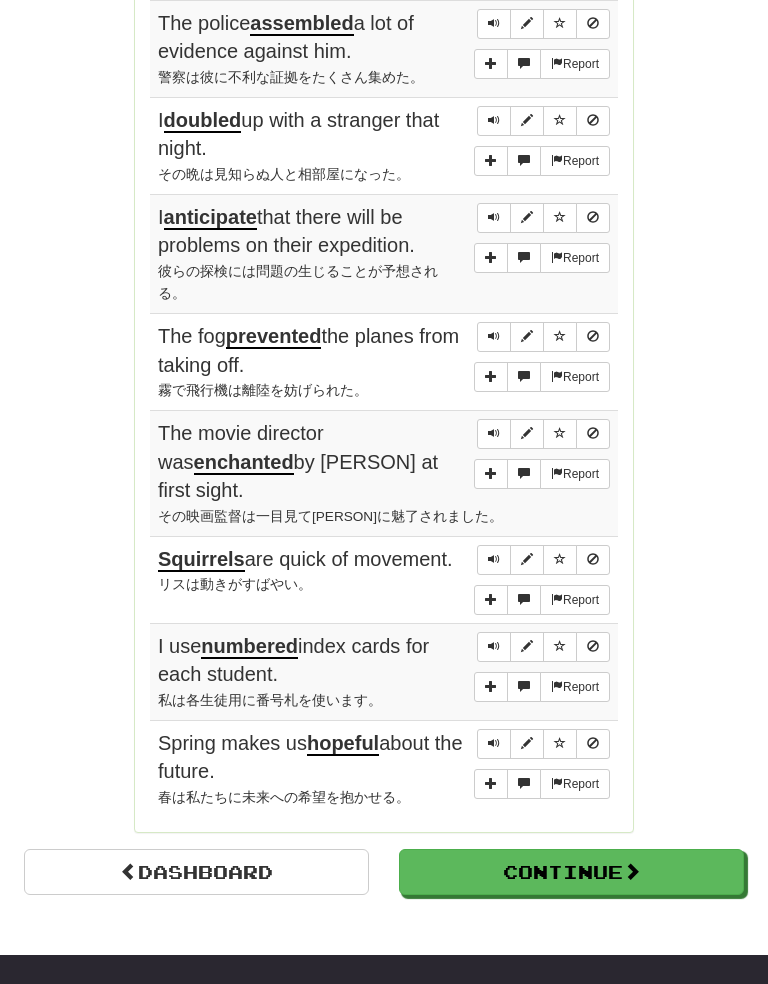 scroll, scrollTop: 1386, scrollLeft: 0, axis: vertical 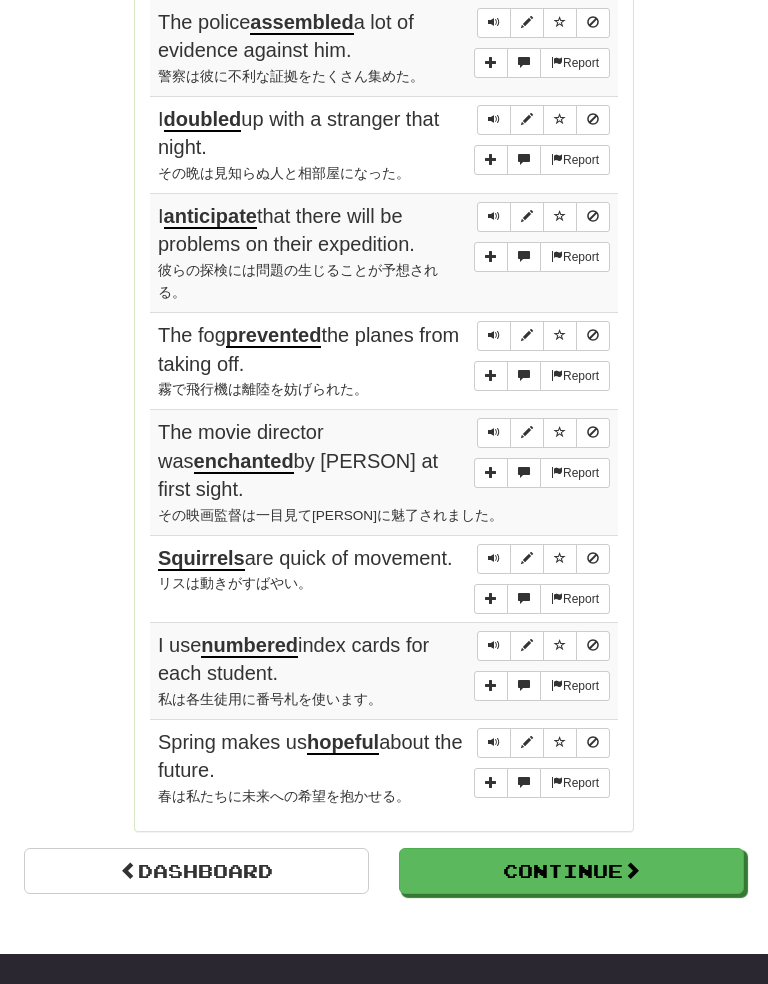 click at bounding box center (494, 560) 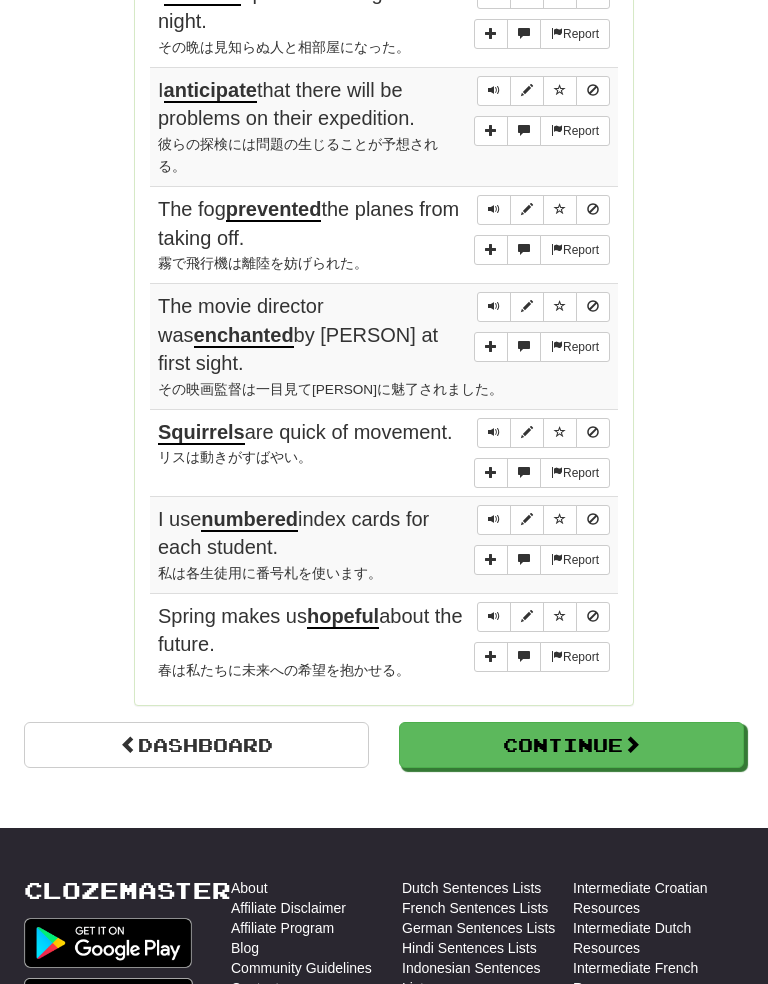 scroll, scrollTop: 1513, scrollLeft: 0, axis: vertical 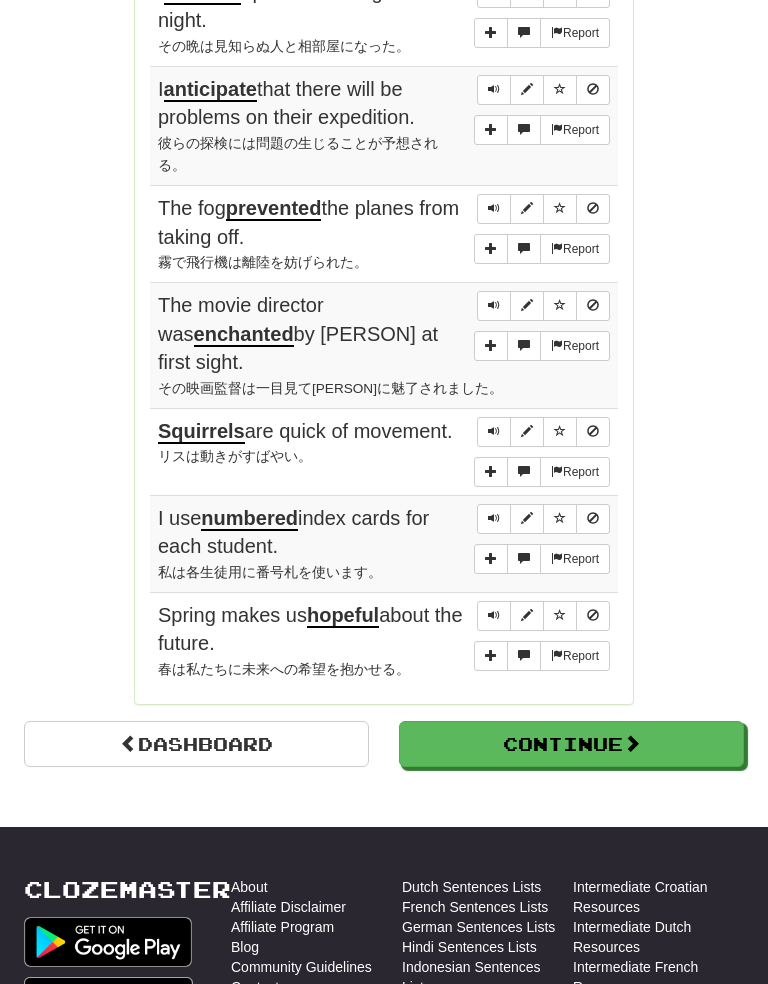 click on "Round Results Stats: Score:   + 68 Time:   1 : 36 New:   5 Review:   5 Correct:   10 Incorrect:   0 Get fluent faster. Get  Clozemaster Pro   Progress: 20,000 Most Common Playing:  2,175  /  9,929 + 5 21.855% 21.906% Mastered:  295  /  9,929 2.971% Ready for Review:  1980  /  Level:  73 1,999  points to level  74  - keep going! Ranked:  23 rd  this week ( 4  points to  22 nd ) Sentences:  Report He engaged in  agriculture . 彼は農業に従事している。  Report This is my  email  address. 私のメールアドレスです。  Report The police  assembled  a lot of evidence against him. 警察は彼に不利な証拠をたくさん集めた。  Report I  doubled  up with a stranger that night. その晩は見知らぬ人と相部屋になった。  Report I  anticipate  that there will be problems on their expedition. 彼らの探検には問題の生じることが予想される。  Report The fog  prevented  the planes from taking off. 霧で飛行機は離陸を妨げられた。  Report enchanted" at bounding box center [384, -272] 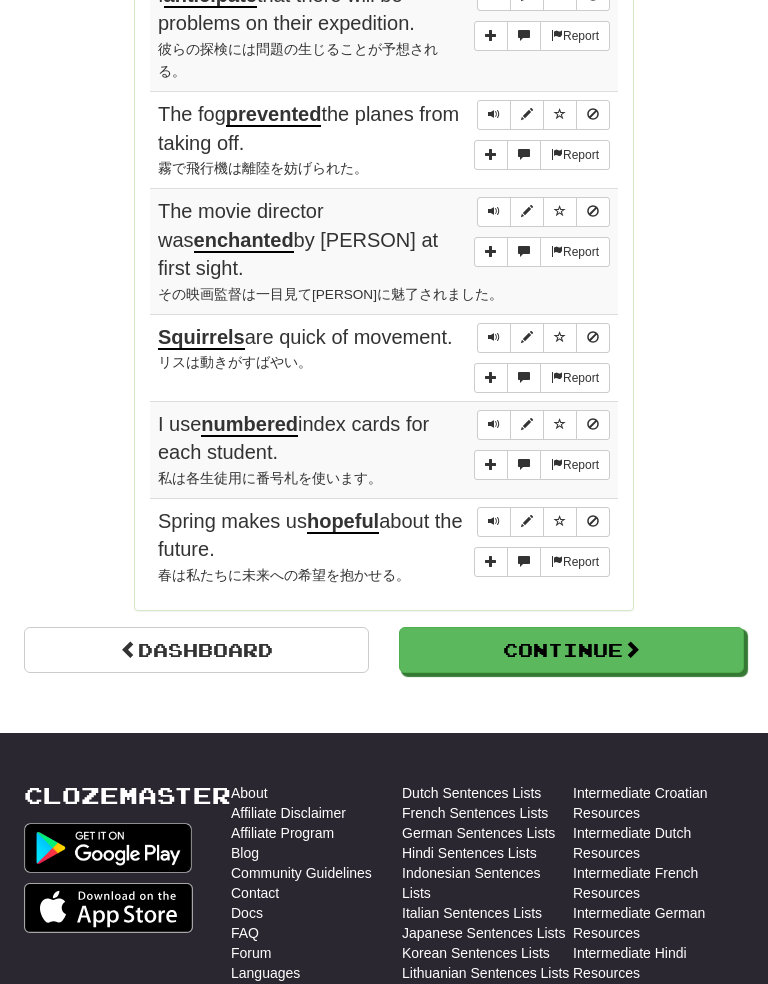 scroll, scrollTop: 1614, scrollLeft: 0, axis: vertical 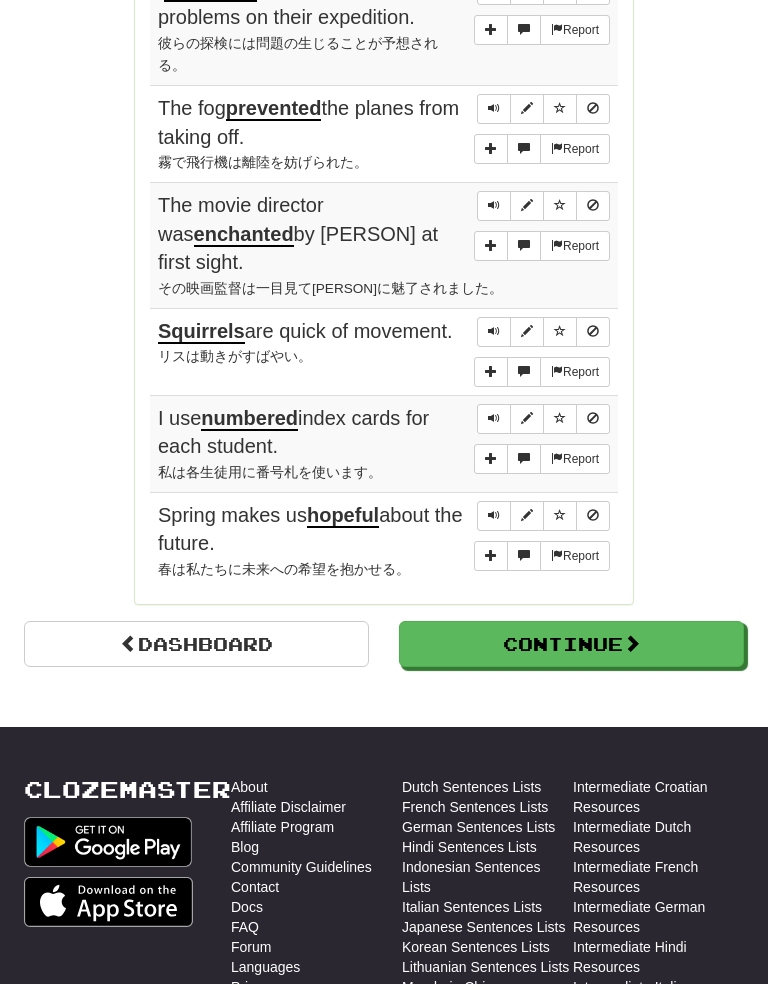 click on "Round Results Stats: Score:   + 68 Time:   1 : 36 New:   5 Review:   5 Correct:   10 Incorrect:   0 Get fluent faster. Get  Clozemaster Pro   Progress: 20,000 Most Common Playing:  2,175  /  9,929 + 5 21.855% 21.906% Mastered:  295  /  9,929 2.971% Ready for Review:  1980  /  Level:  73 1,999  points to level  74  - keep going! Ranked:  23 rd  this week ( 4  points to  22 nd ) Sentences:  Report He engaged in  agriculture . 彼は農業に従事している。  Report This is my  email  address. 私のメールアドレスです。  Report The police  assembled  a lot of evidence against him. 警察は彼に不利な証拠をたくさん集めた。  Report I  doubled  up with a stranger that night. その晩は見知らぬ人と相部屋になった。  Report I  anticipate  that there will be problems on their expedition. 彼らの探検には問題の生じることが予想される。  Report The fog  prevented  the planes from taking off. 霧で飛行機は離陸を妨げられた。  Report enchanted" at bounding box center (384, -373) 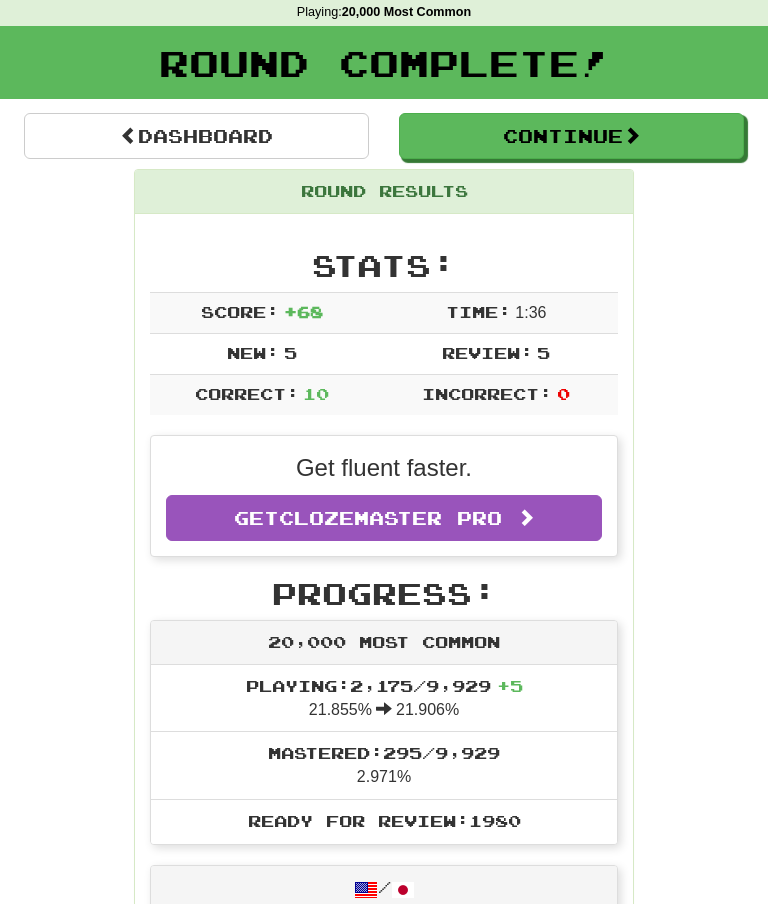 scroll, scrollTop: 0, scrollLeft: 0, axis: both 